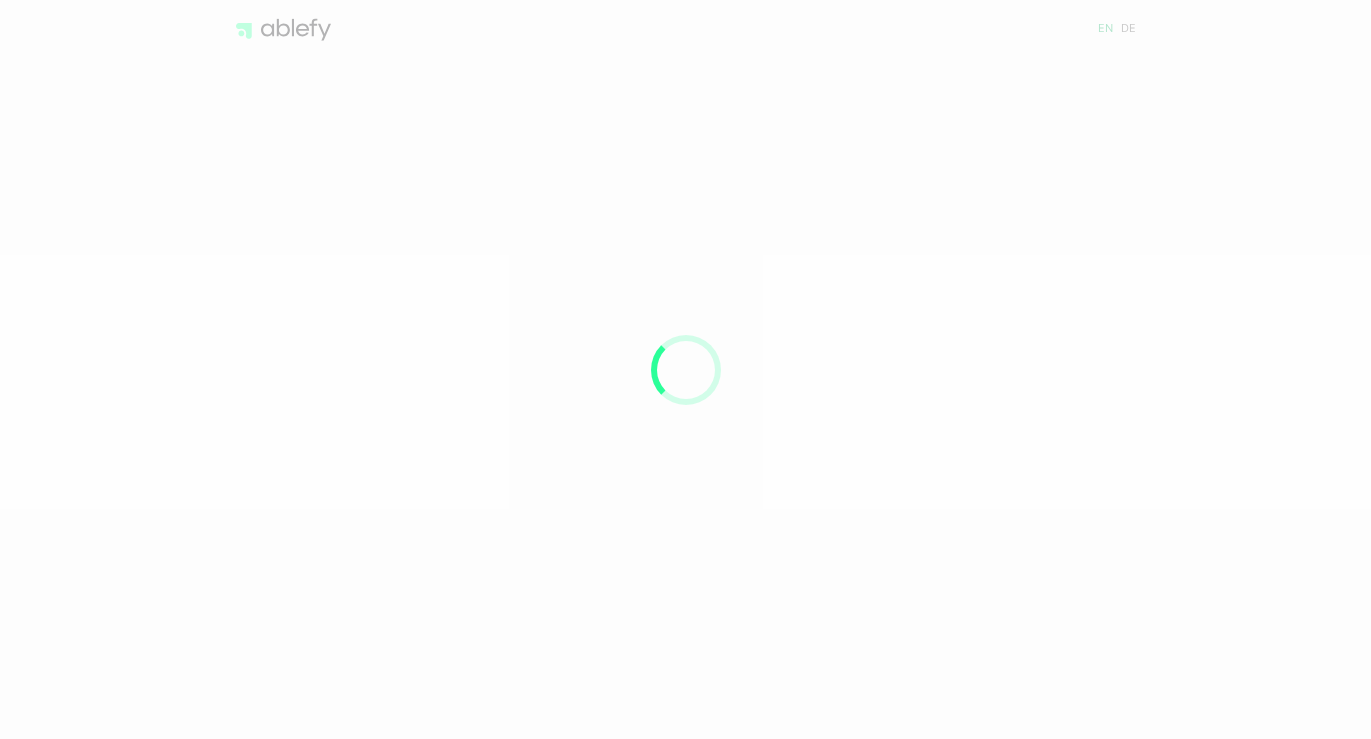 scroll, scrollTop: 0, scrollLeft: 0, axis: both 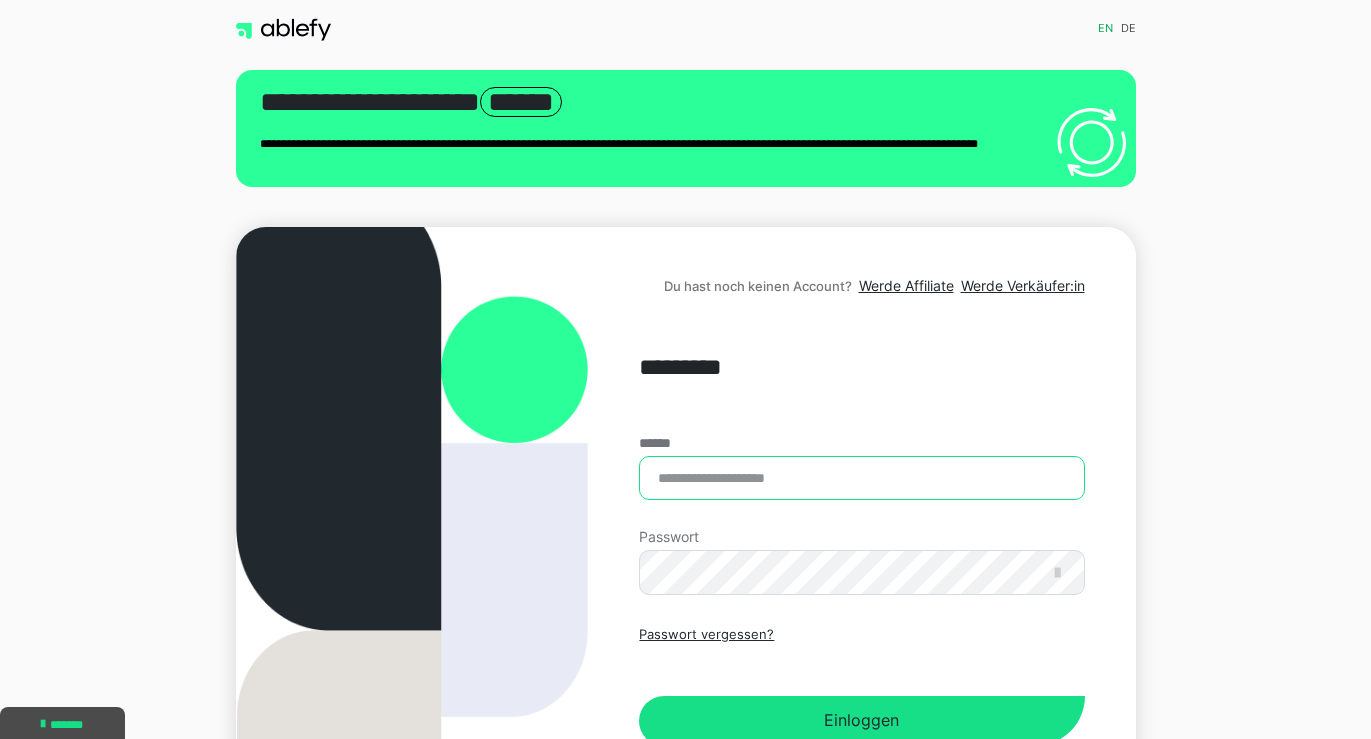type on "**********" 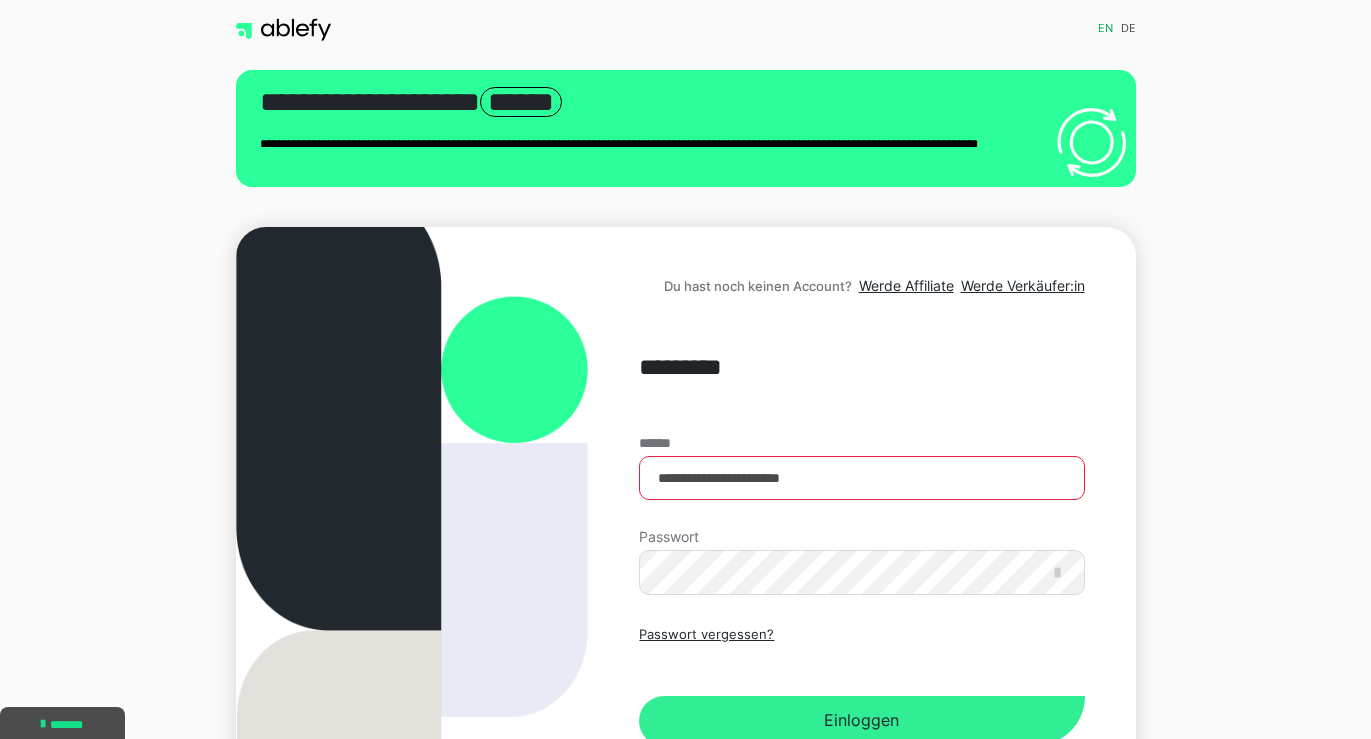 click on "Einloggen" at bounding box center [861, 721] 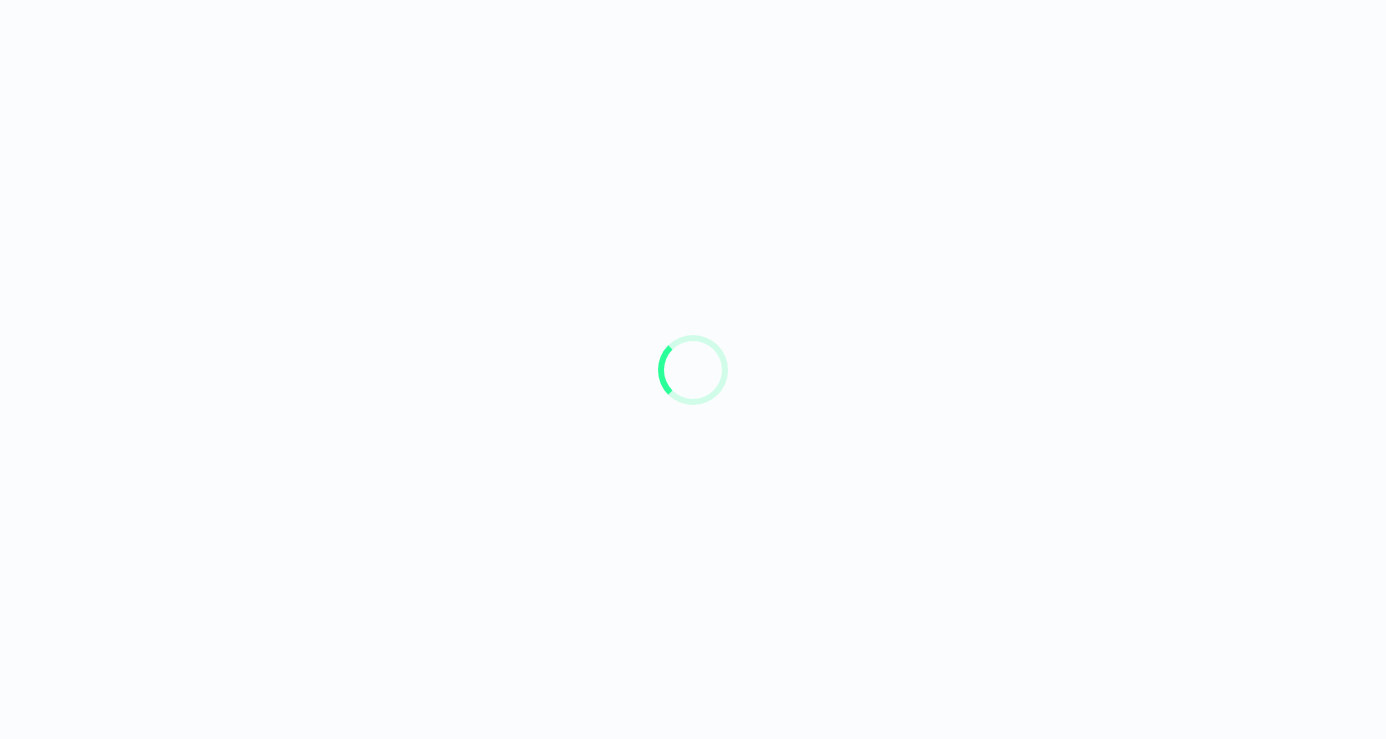 scroll, scrollTop: 0, scrollLeft: 0, axis: both 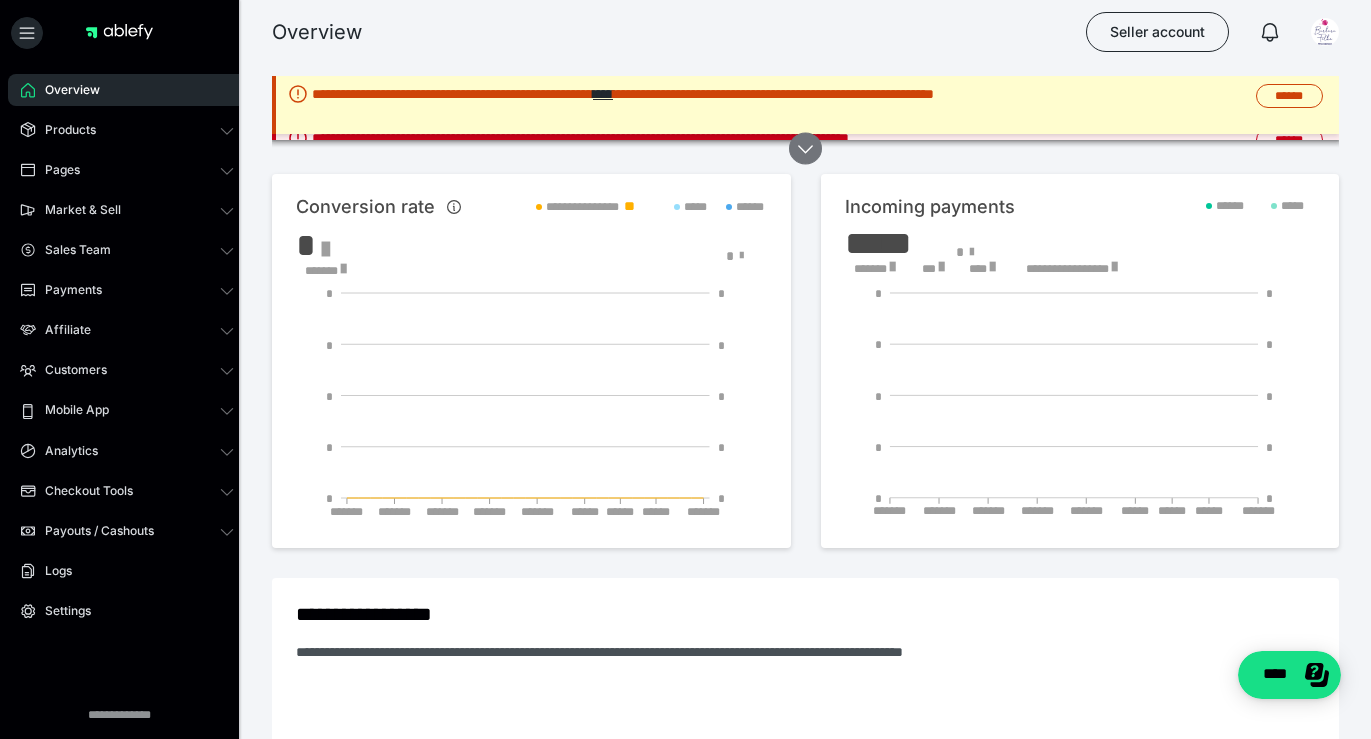 click 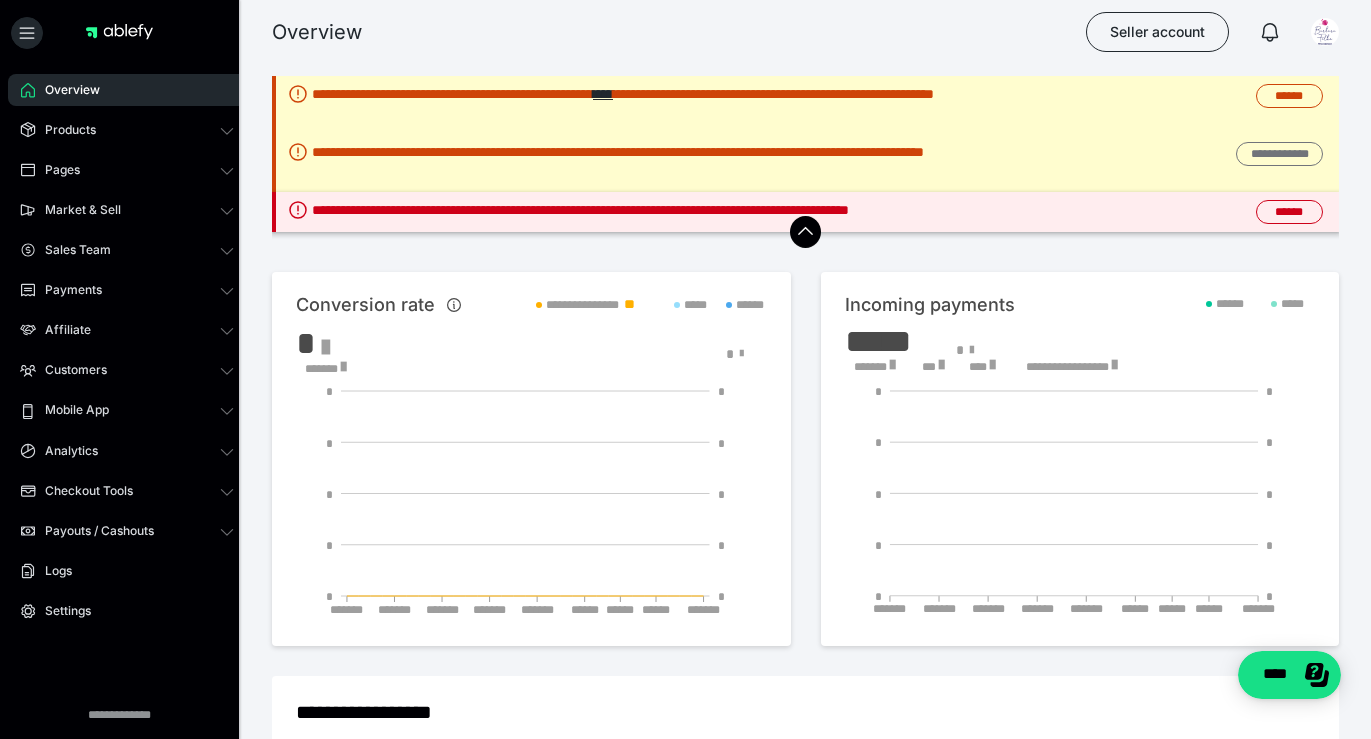 click on "**********" at bounding box center [1279, 154] 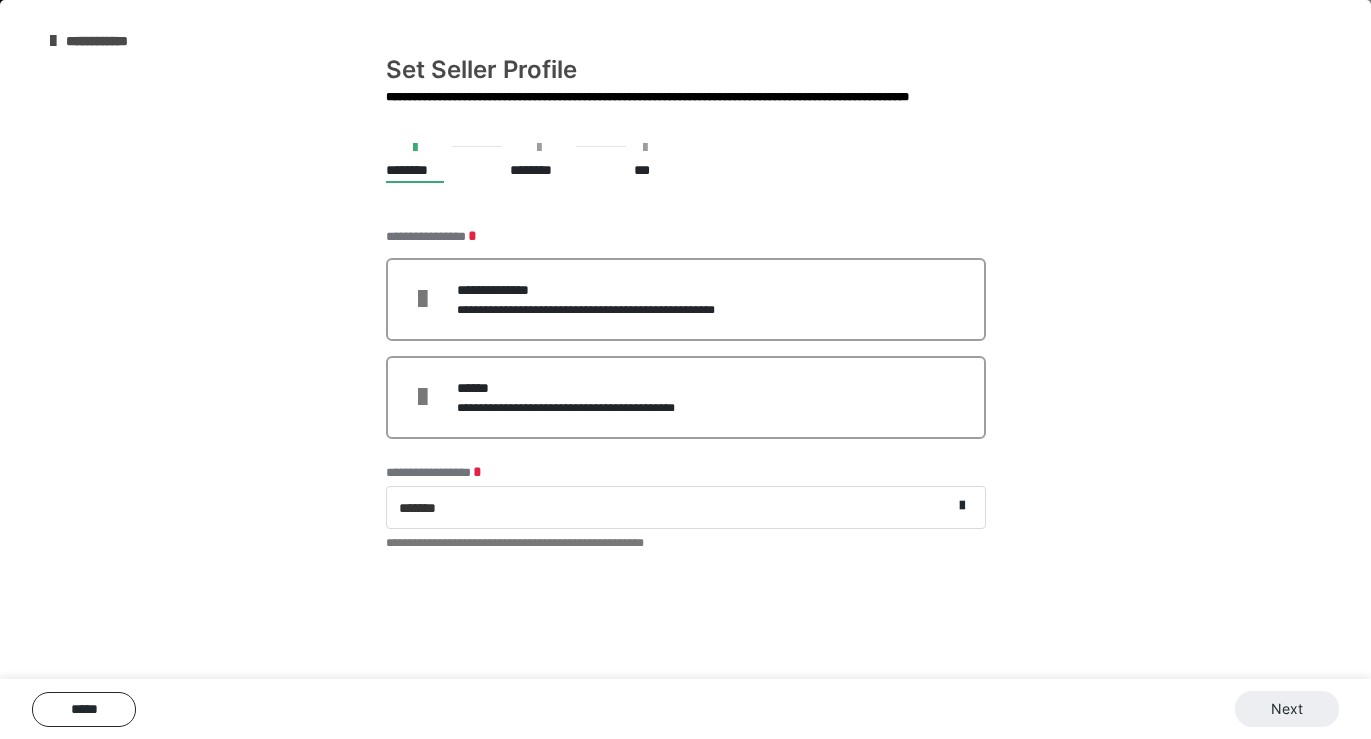 click at bounding box center [539, 148] 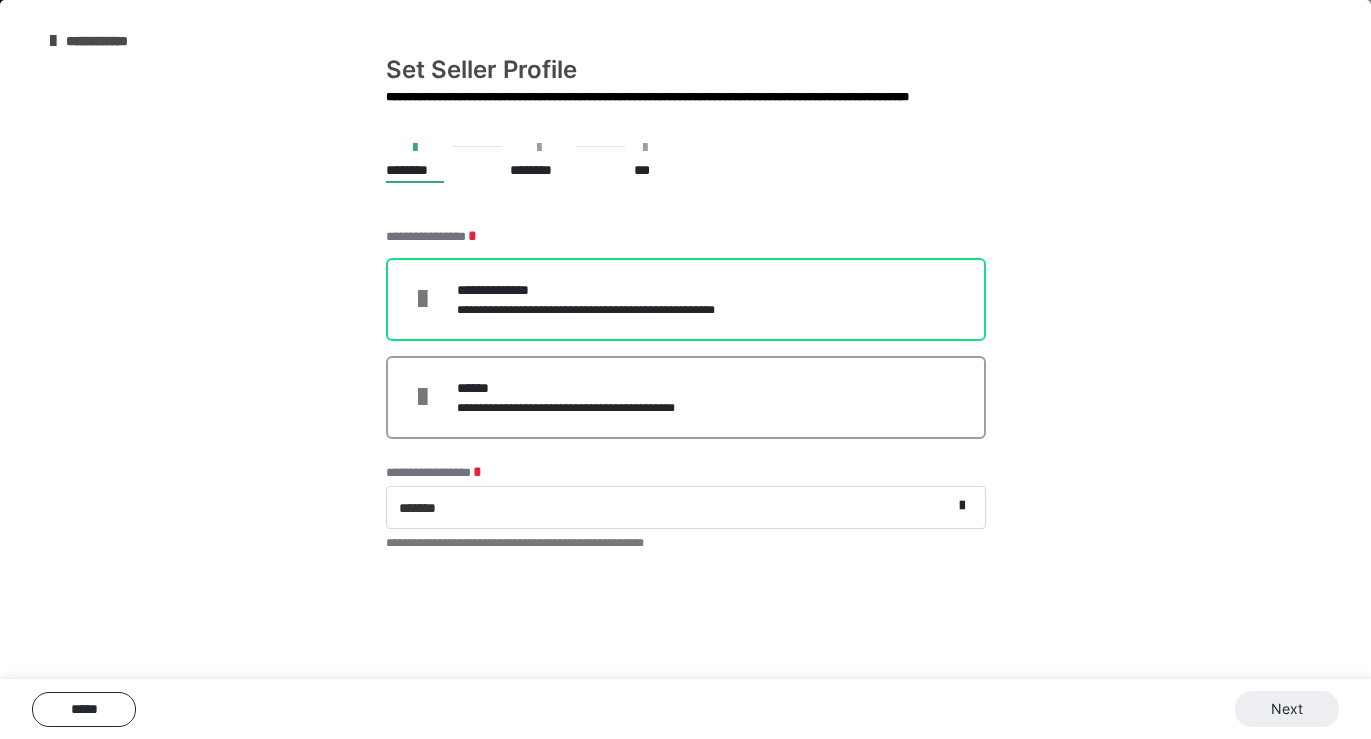 click on "**********" at bounding box center [603, 310] 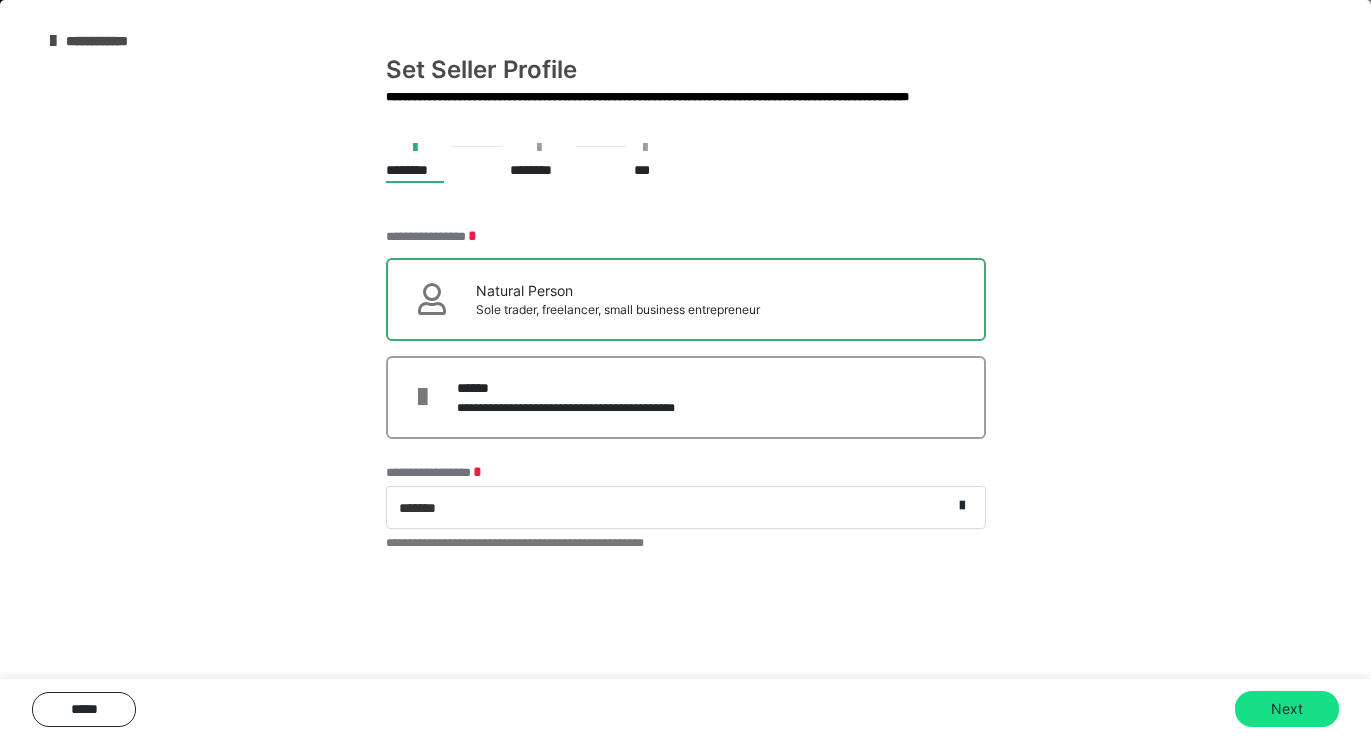 scroll, scrollTop: 152, scrollLeft: 0, axis: vertical 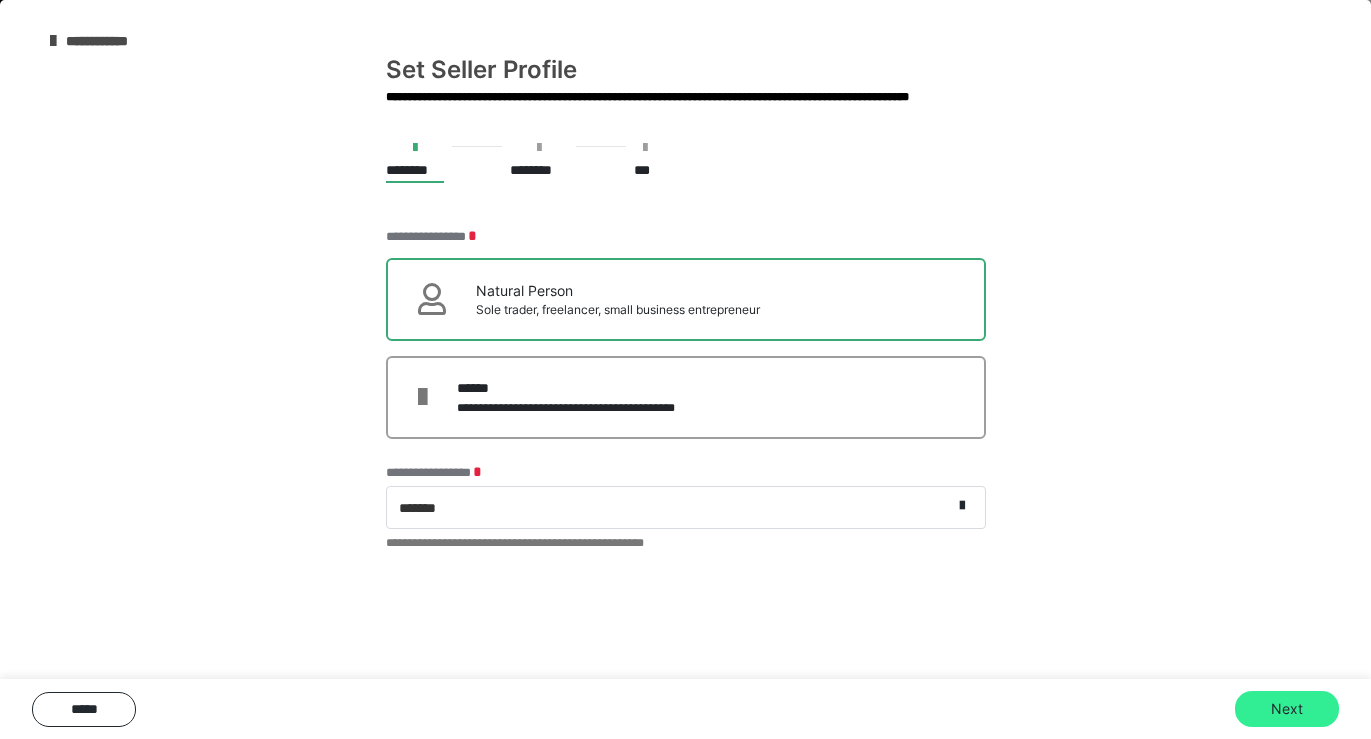 click on "Next" at bounding box center (1287, 709) 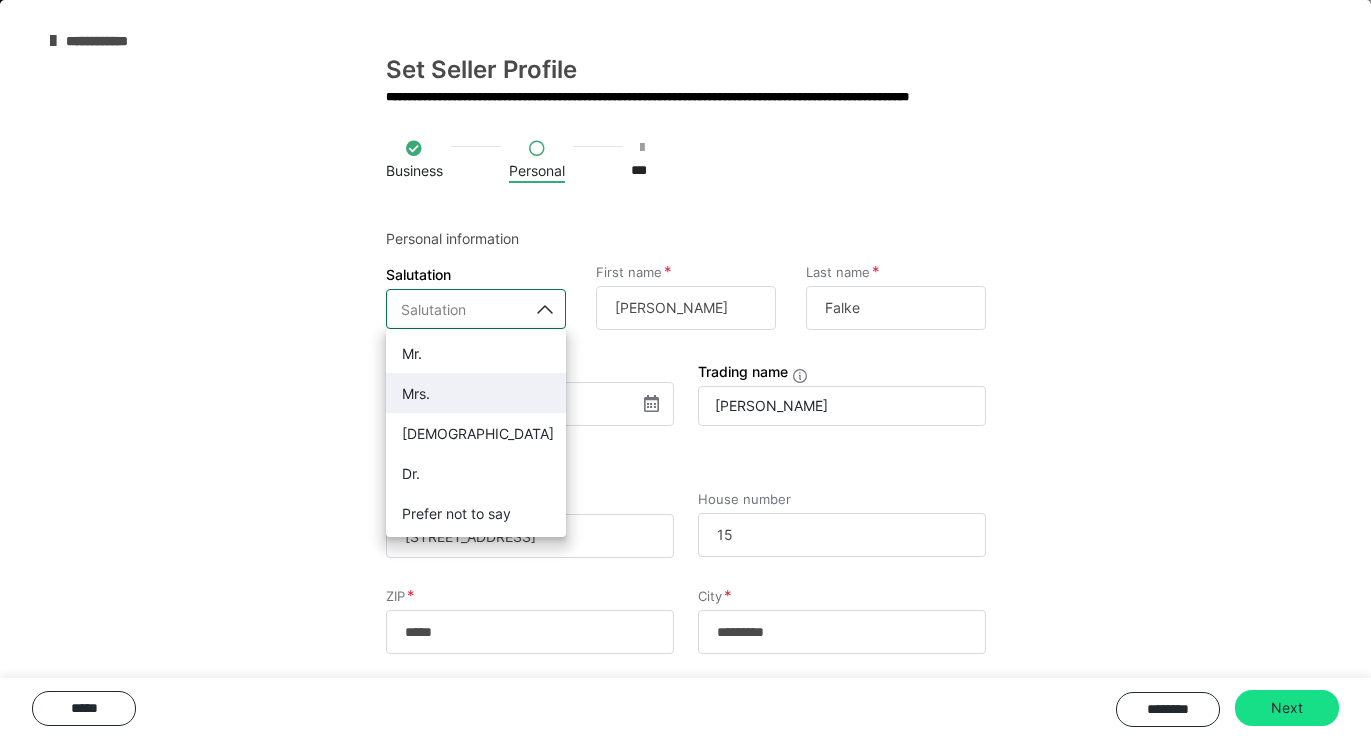 click on "Mrs." at bounding box center (476, 393) 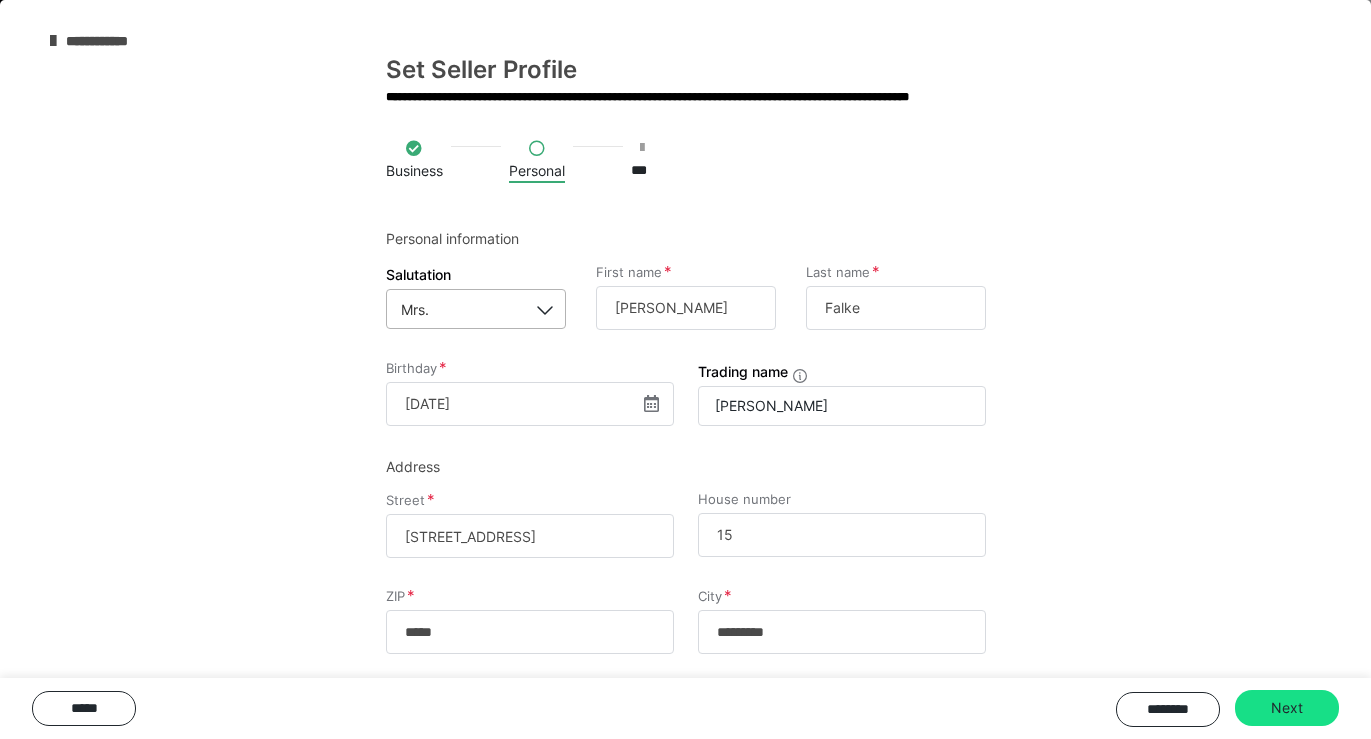 click on "Business Personal *** Personal information Salutation Mrs. First name [PERSON_NAME] Last name [PERSON_NAME] Birthday [DEMOGRAPHIC_DATA] ‹ [DEMOGRAPHIC_DATA] › Su Mo Tu We Th Fr Sa 26 27 28 29 30 31 1 2 3 4 5 6 7 8 9 10 11 12 13 14 15 16 17 18 19 20 21 22 23 24 25 26 27 28 29 30 31 1 2 3 4 5 Trading name [PERSON_NAME] Address [GEOGRAPHIC_DATA] number 15 ZIP ***** City ********* Business contact Phone number [PHONE_NUMBER] ***** ******** Next" at bounding box center (685, 475) 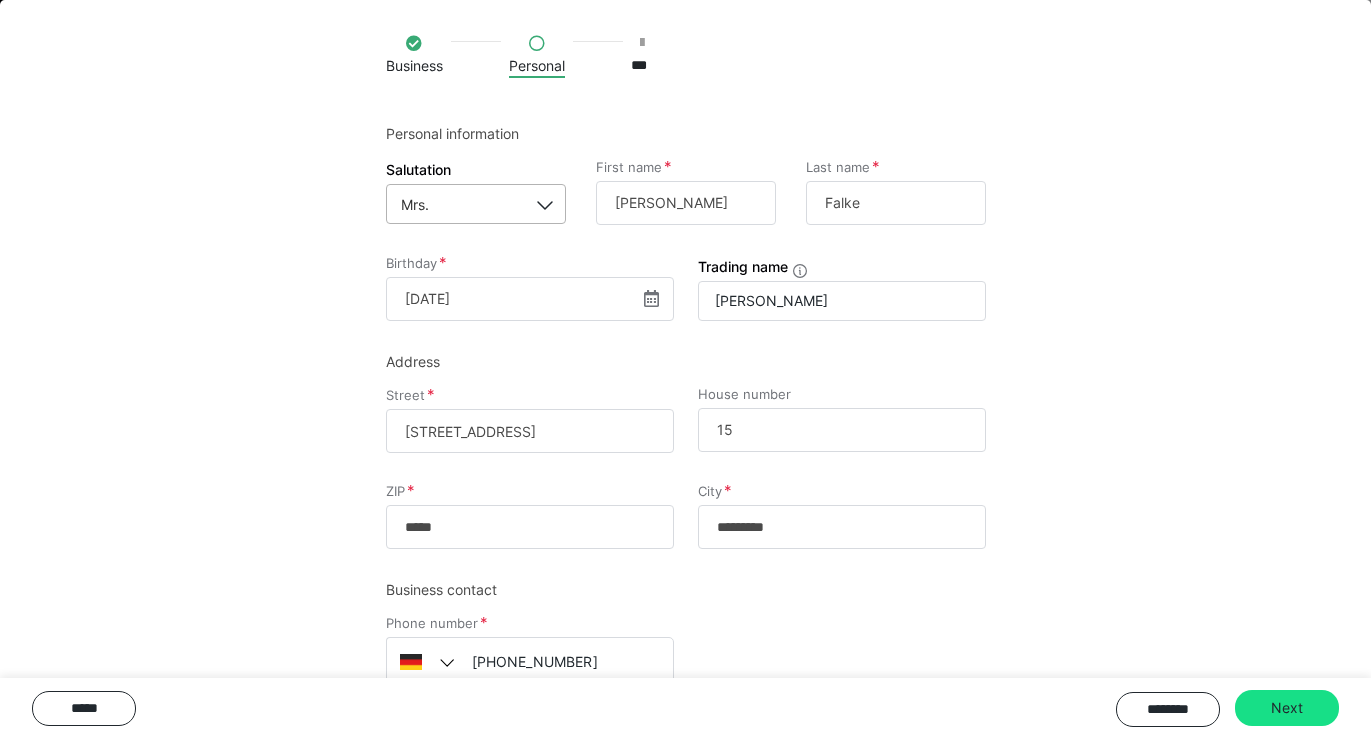 scroll, scrollTop: 163, scrollLeft: 0, axis: vertical 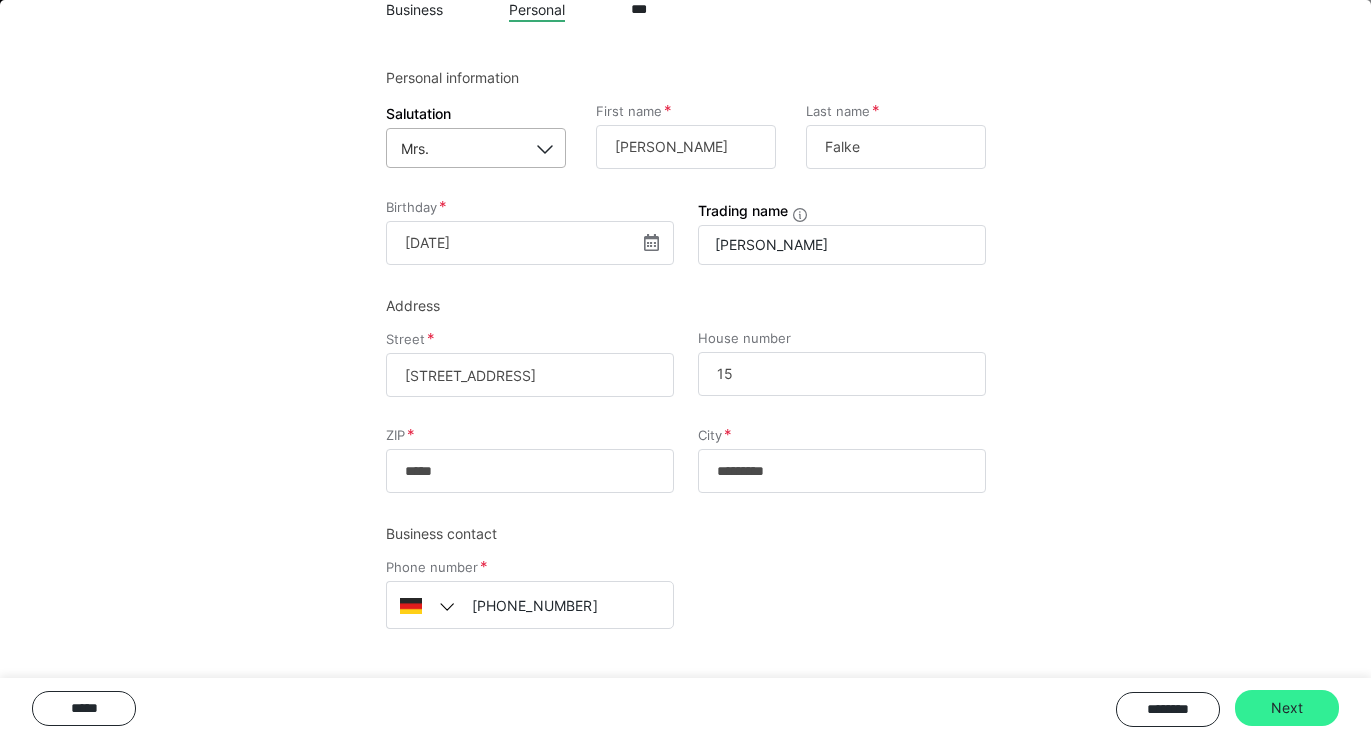 click on "Next" at bounding box center (1287, 708) 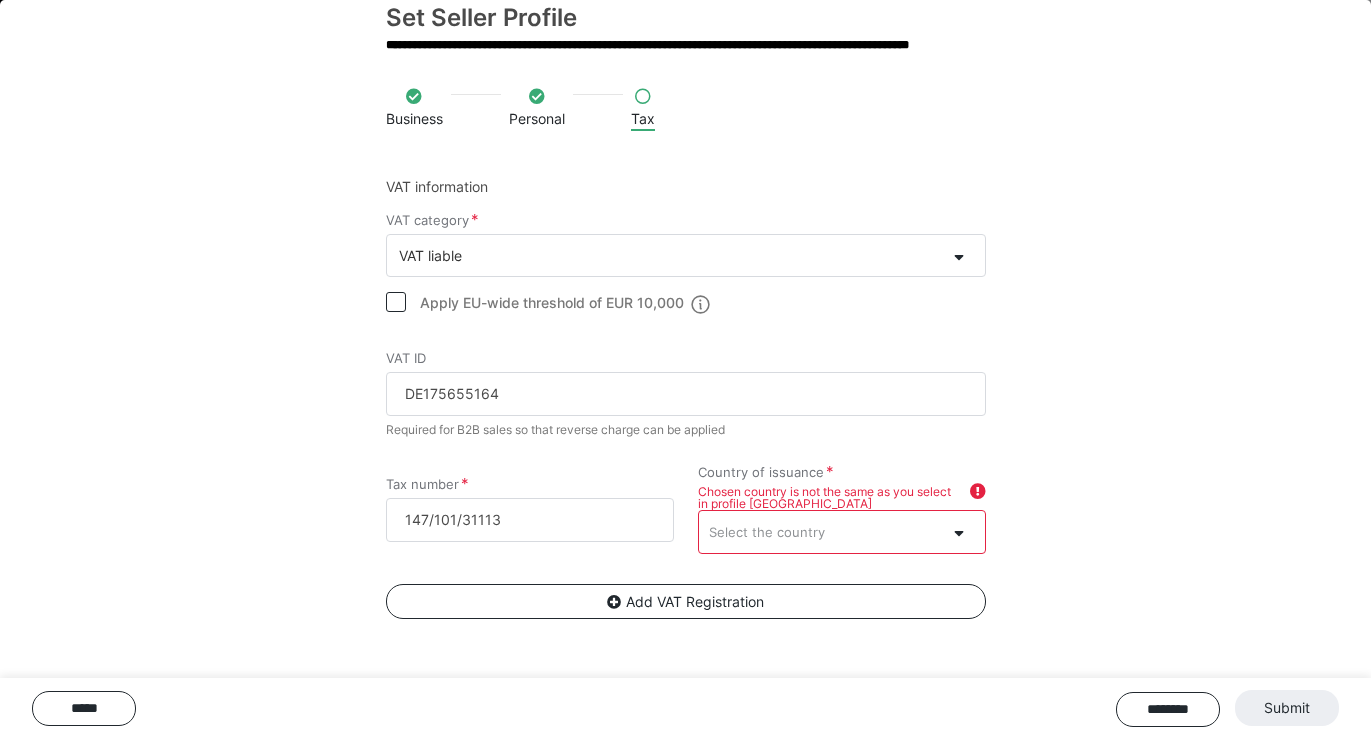scroll, scrollTop: 56, scrollLeft: 0, axis: vertical 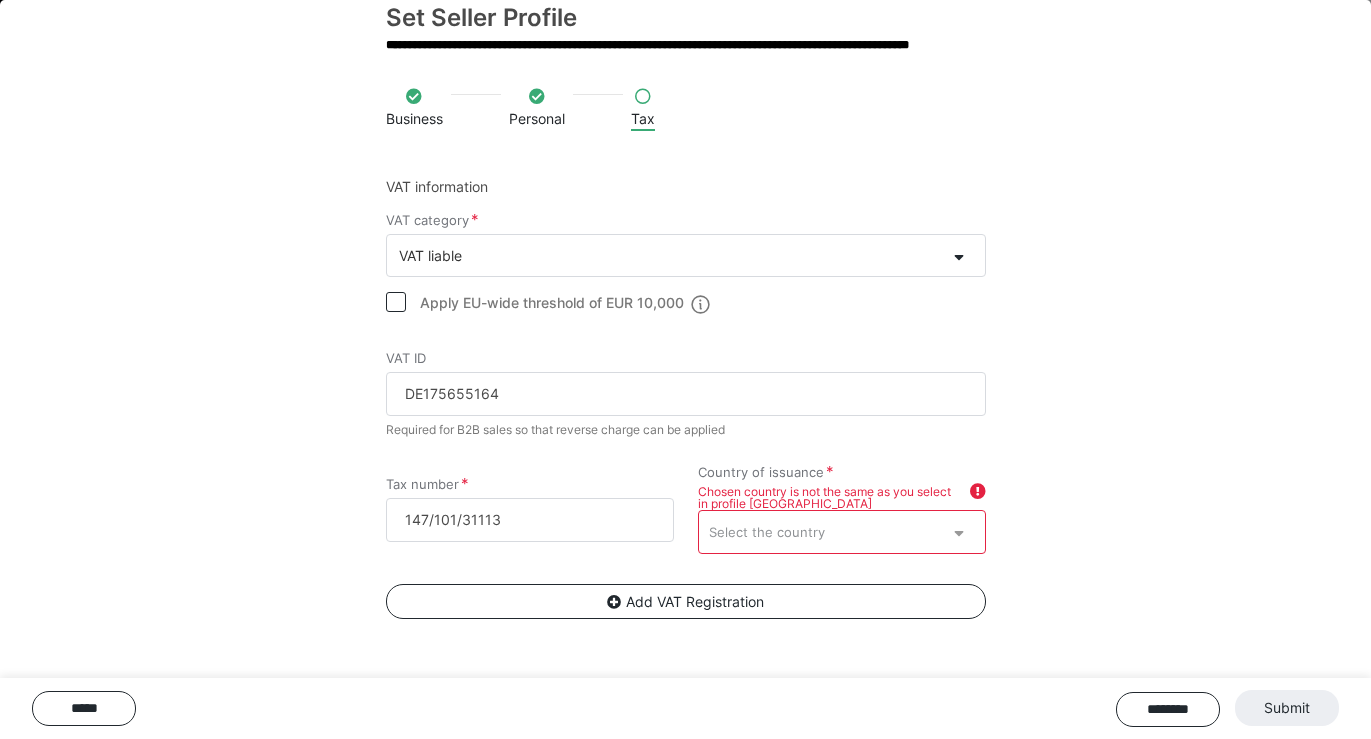 click at bounding box center (959, 530) 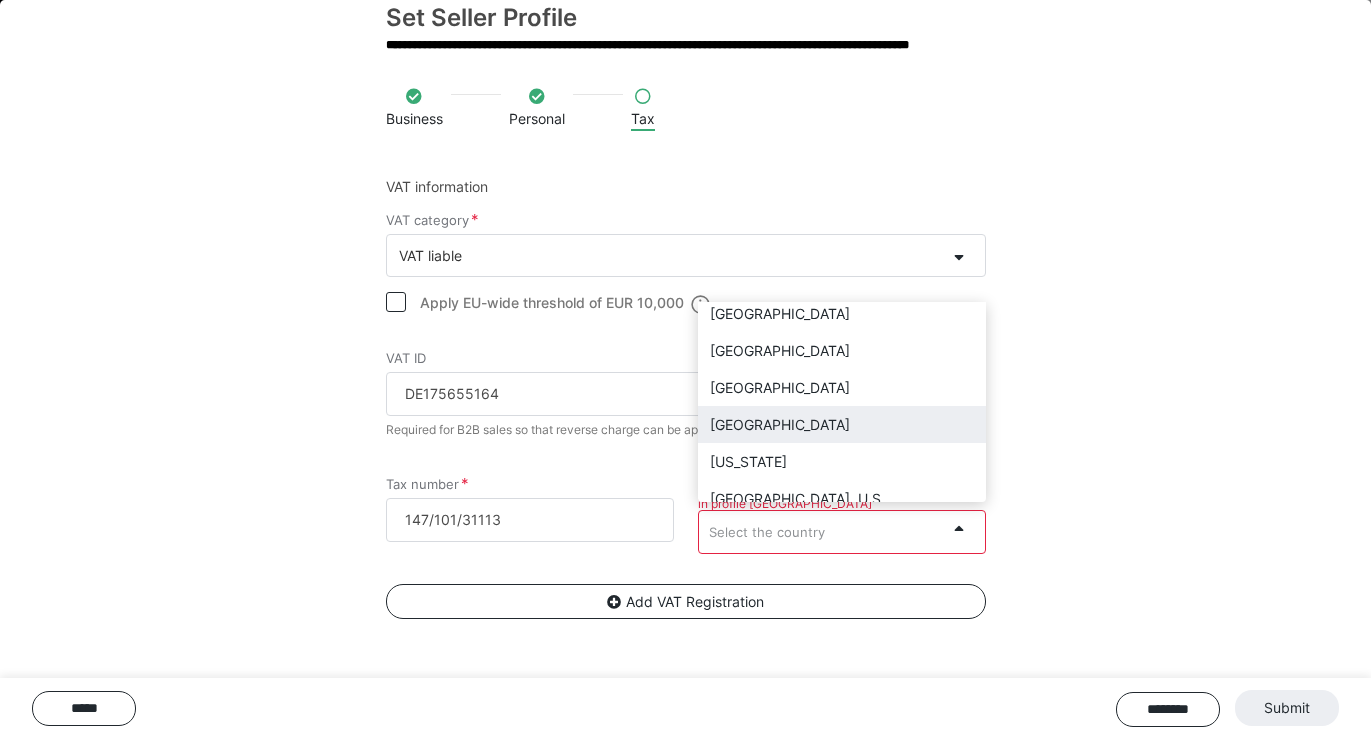 scroll, scrollTop: 0, scrollLeft: 0, axis: both 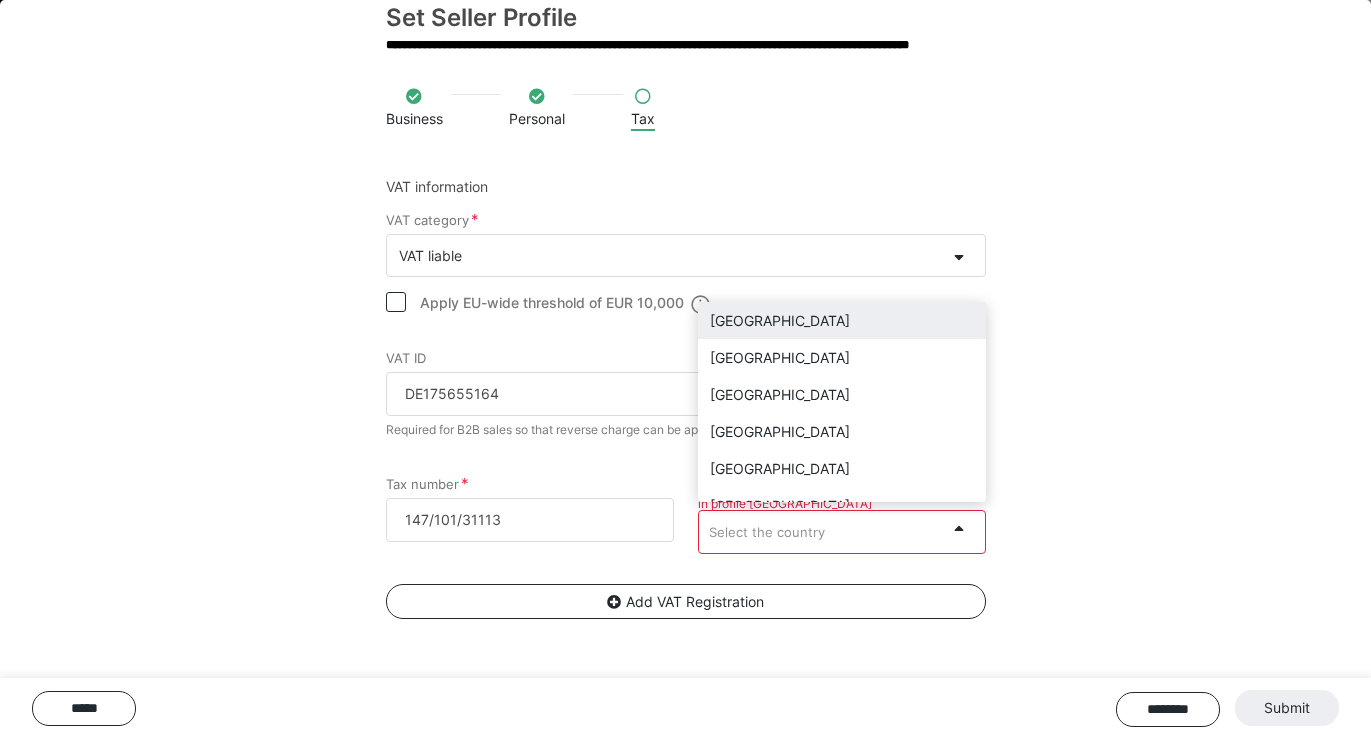 click on "[GEOGRAPHIC_DATA]" at bounding box center [842, 320] 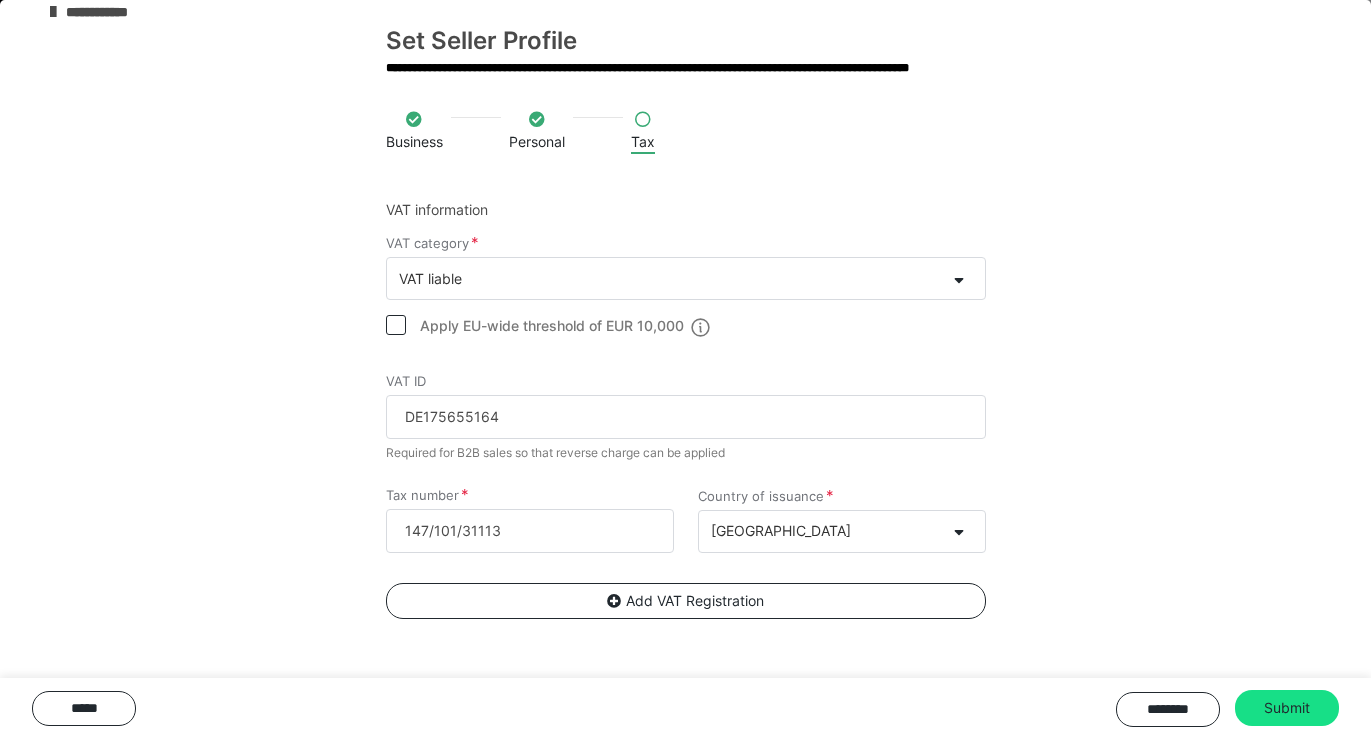 click on "Business Personal Tax VAT information VAT category VAT liable Apply EU-wide threshold of EUR 10,000 VAT ID DE175655164 Required for B2B sales so that reverse charge can be applied Tax number 147/101/31113 Country of issuance [GEOGRAPHIC_DATA] Add VAT Registration ***** ******** Submit" at bounding box center [685, 408] 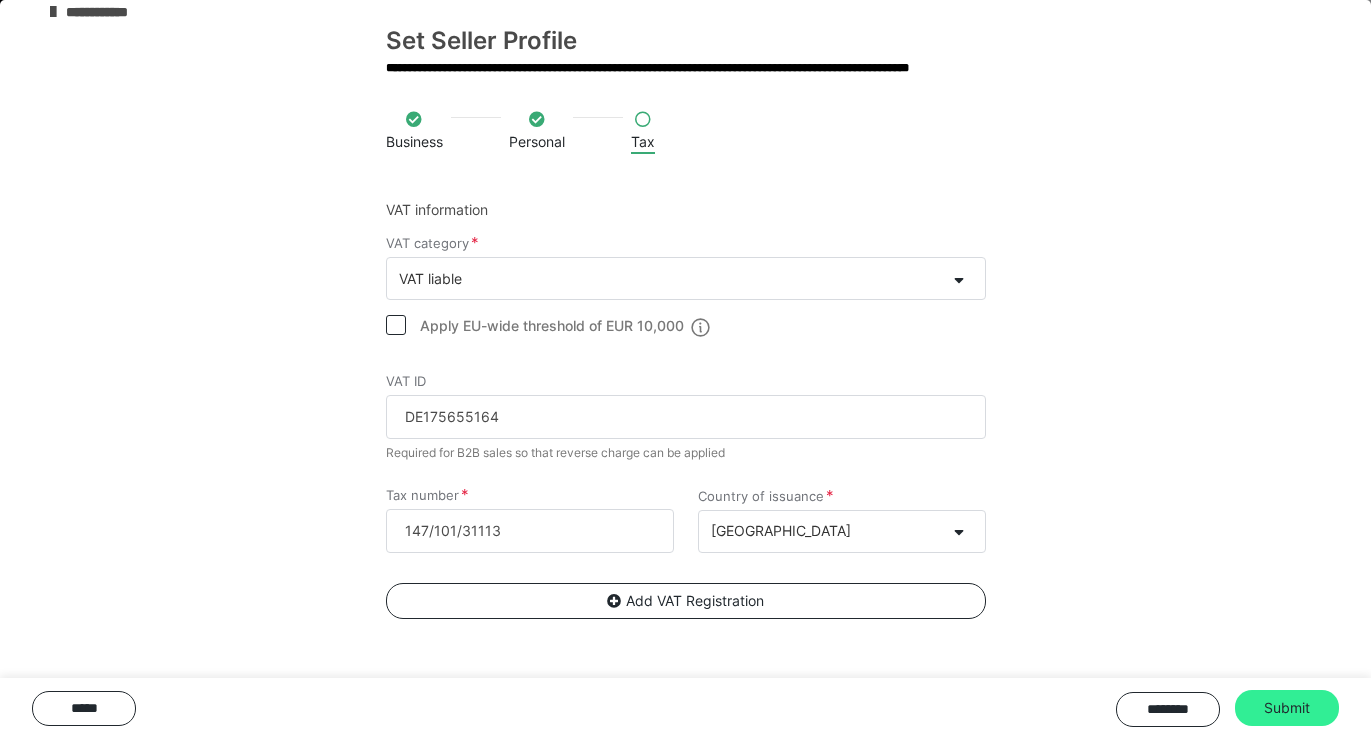 click on "Submit" at bounding box center (1287, 708) 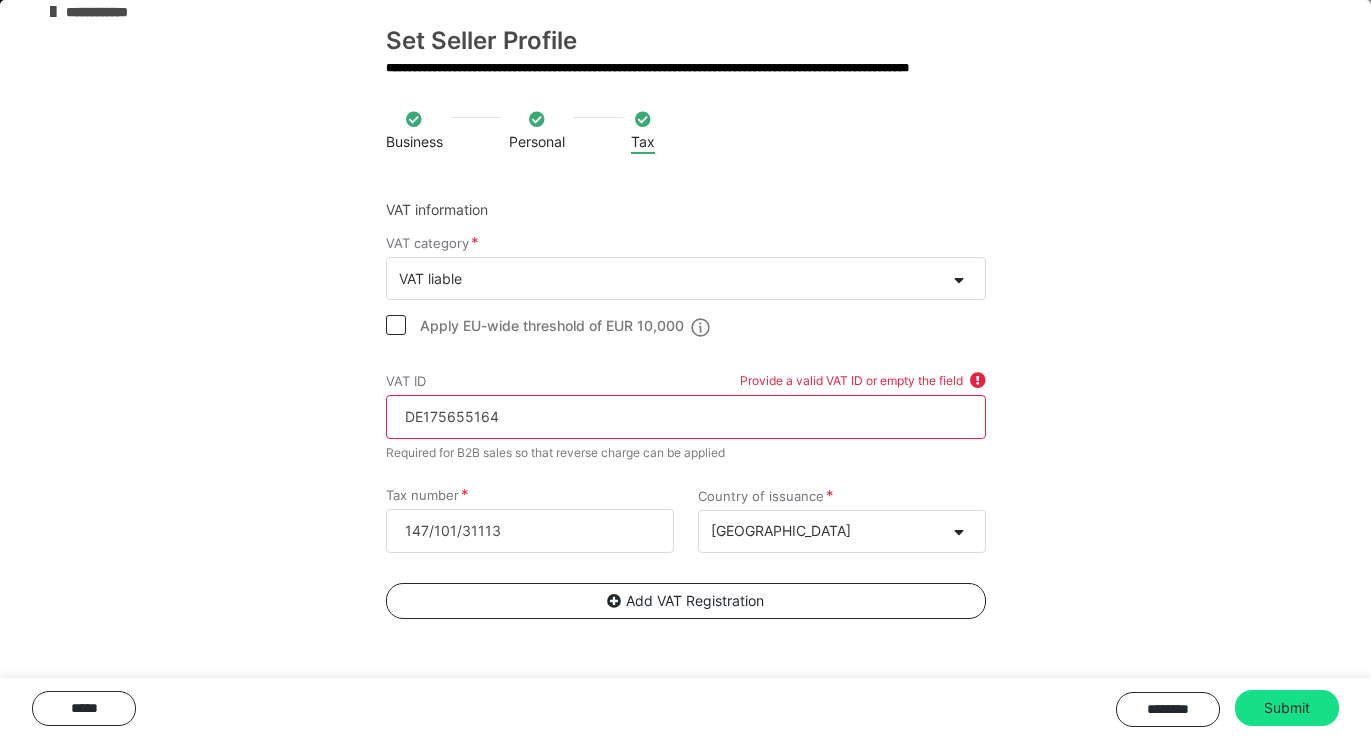 drag, startPoint x: 513, startPoint y: 413, endPoint x: 385, endPoint y: 411, distance: 128.01562 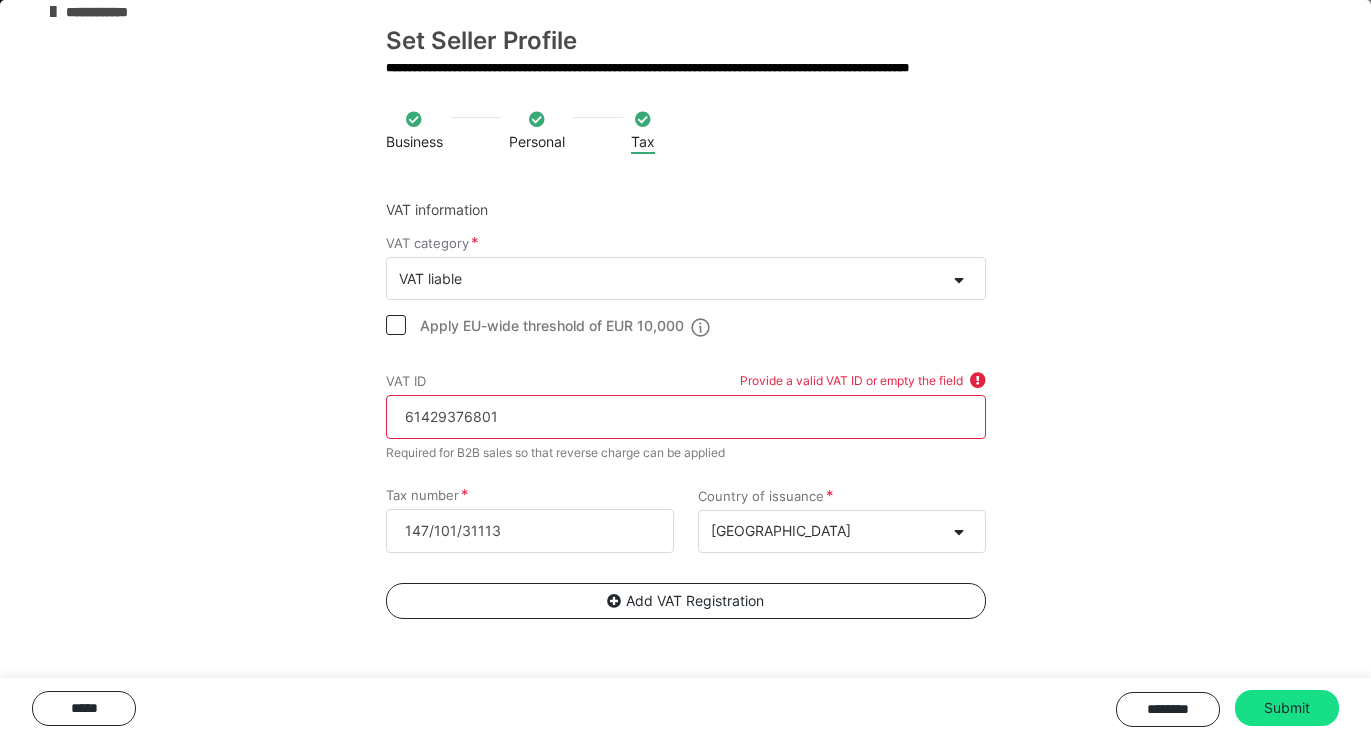 click on "Business Personal Tax VAT information VAT category VAT liable Apply EU-wide threshold of EUR 10,000 VAT ID Provide a valid VAT ID or empty the field 61429376801 Required for B2B sales so that reverse charge can be applied Tax number 147/101/31113 Country of issuance [GEOGRAPHIC_DATA] Add VAT Registration ***** ******** Submit" at bounding box center (685, 408) 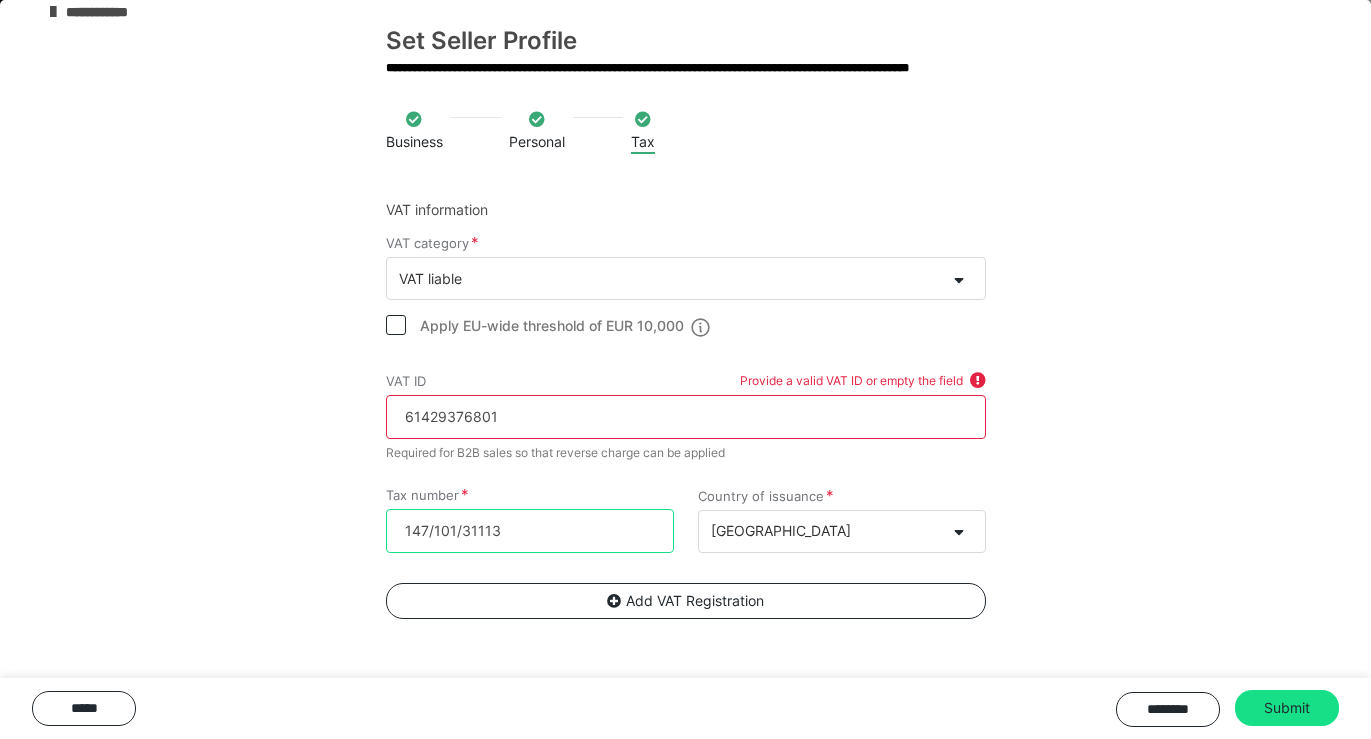 click on "147/101/31113" at bounding box center (530, 531) 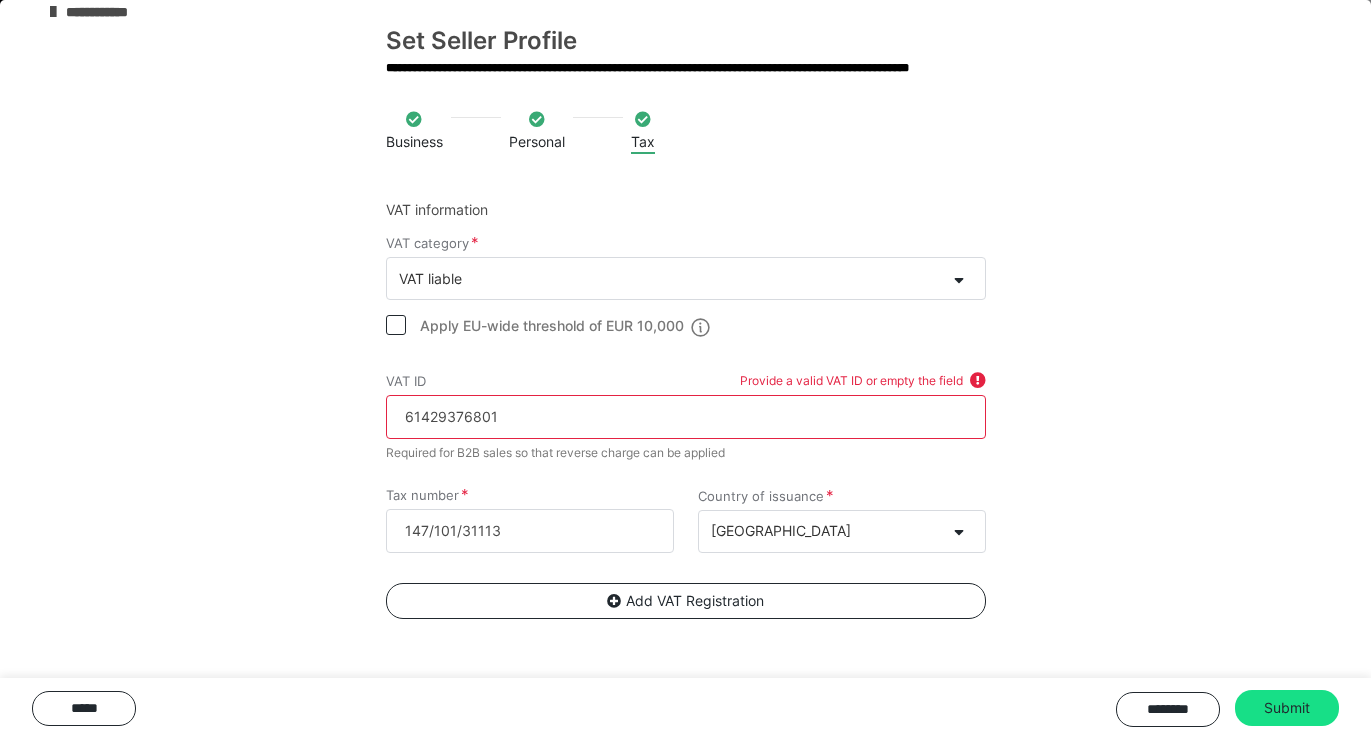 click on "[GEOGRAPHIC_DATA]" at bounding box center (842, 531) 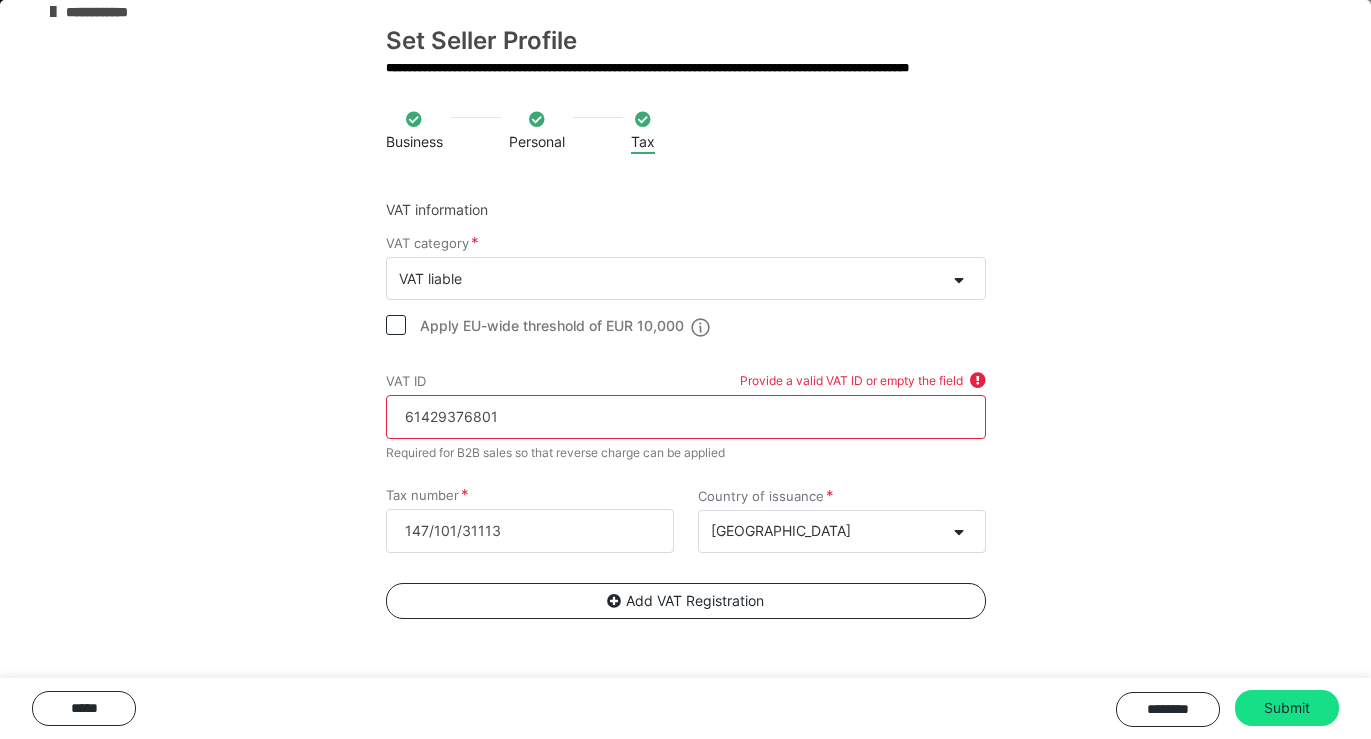 click on "61429376801" at bounding box center (686, 417) 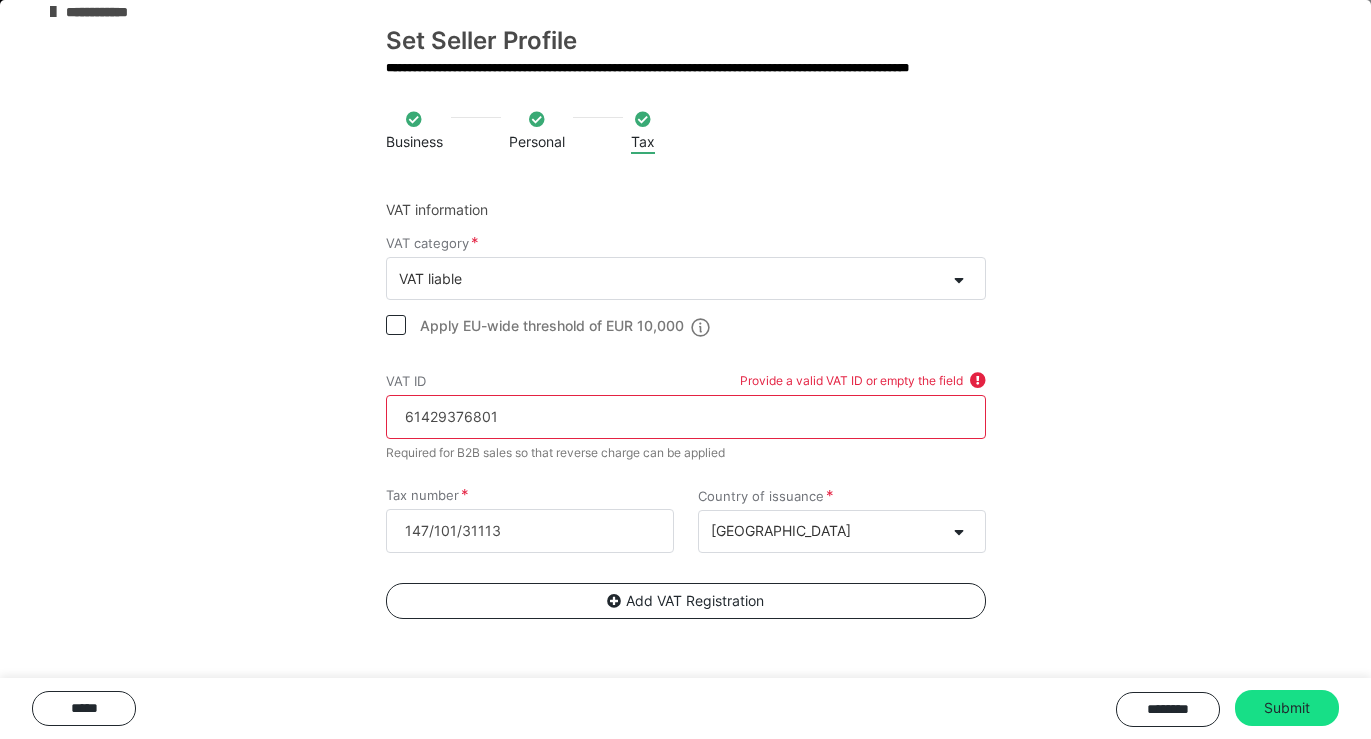drag, startPoint x: 523, startPoint y: 417, endPoint x: 334, endPoint y: 414, distance: 189.0238 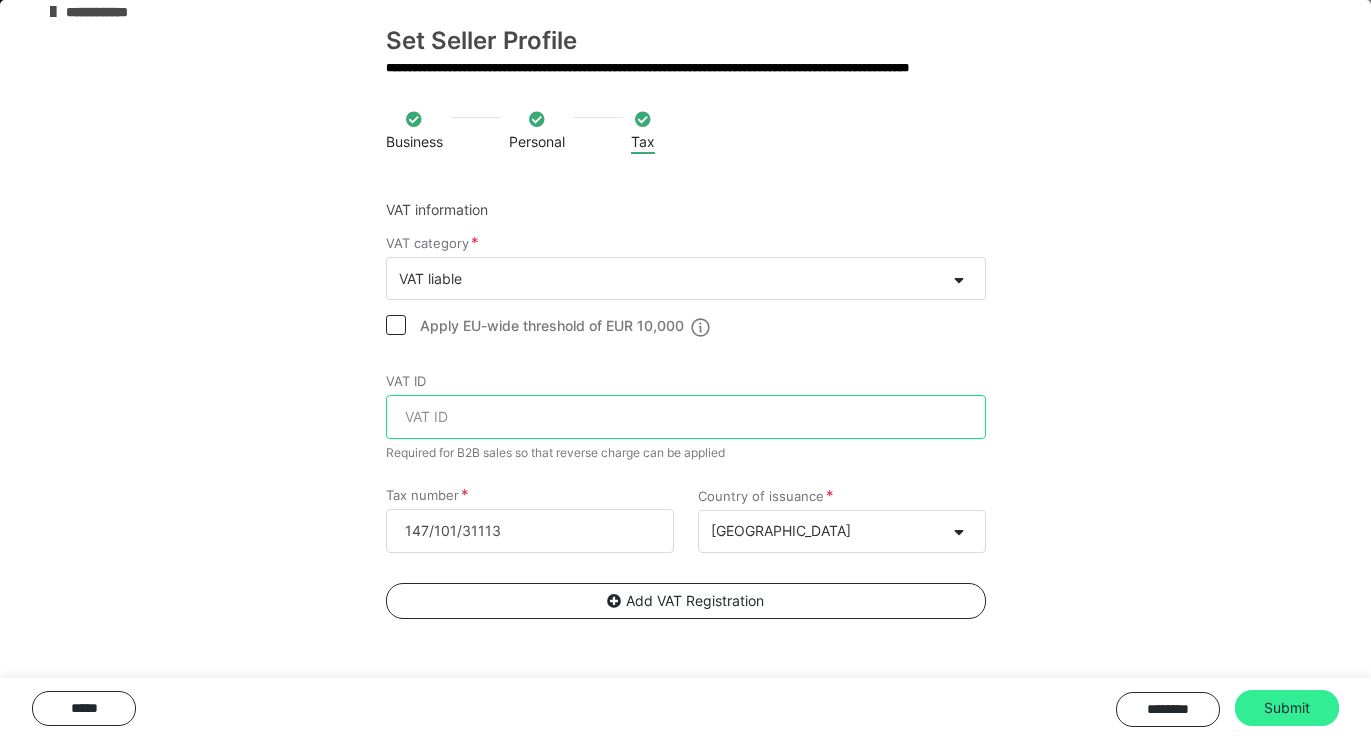type 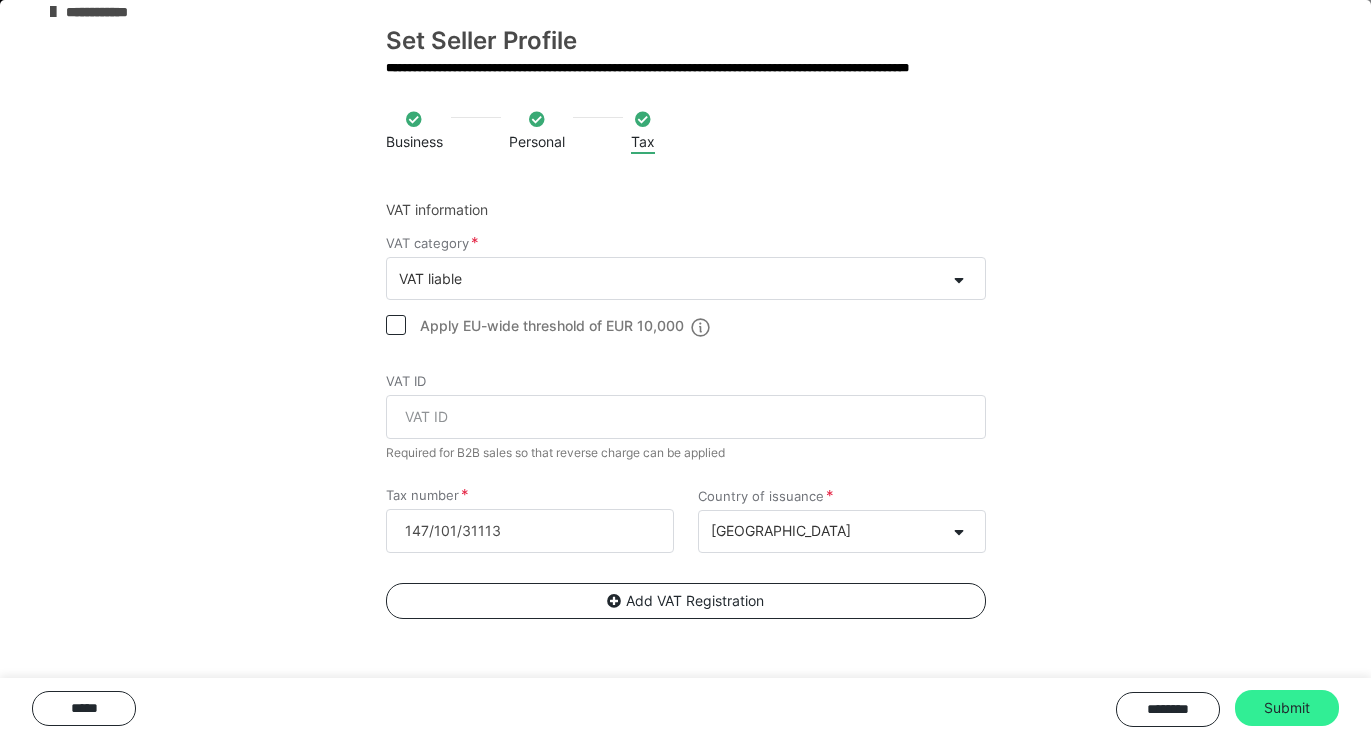 click on "Submit" at bounding box center [1287, 708] 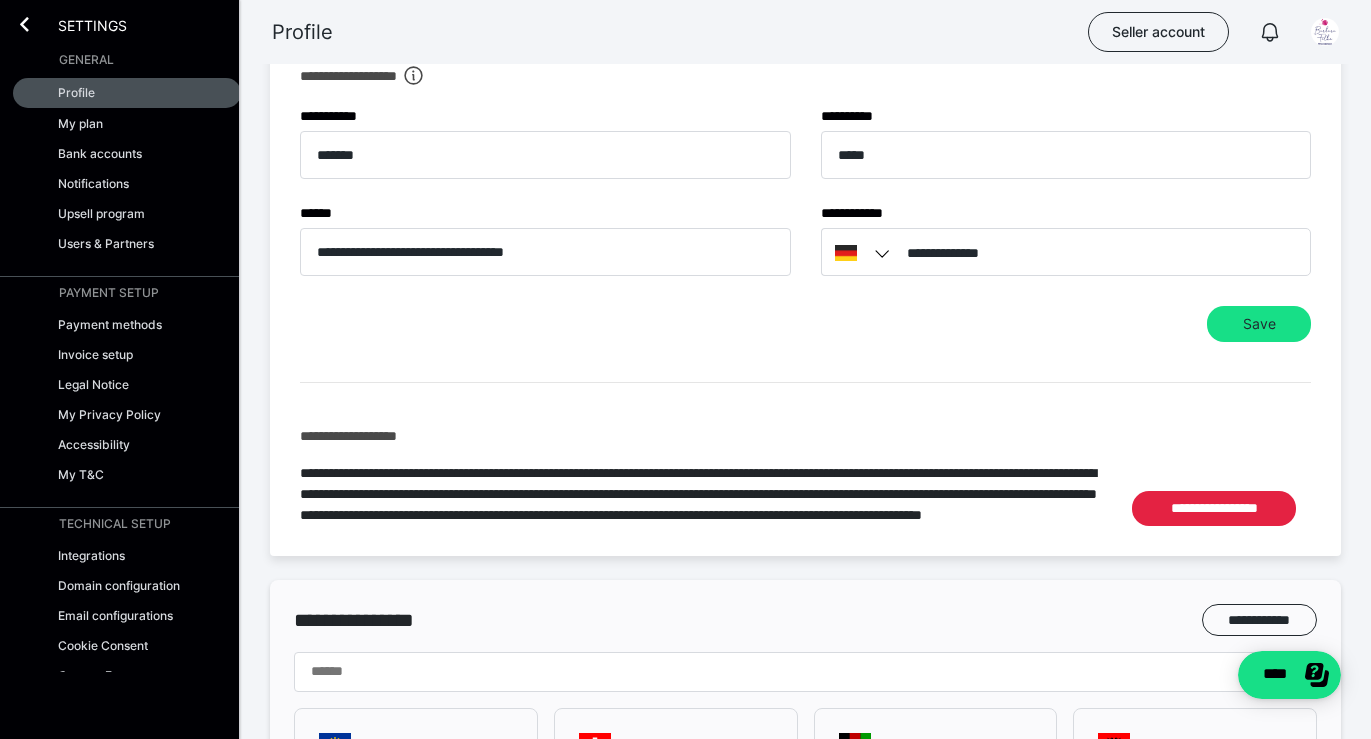 scroll, scrollTop: 573, scrollLeft: 0, axis: vertical 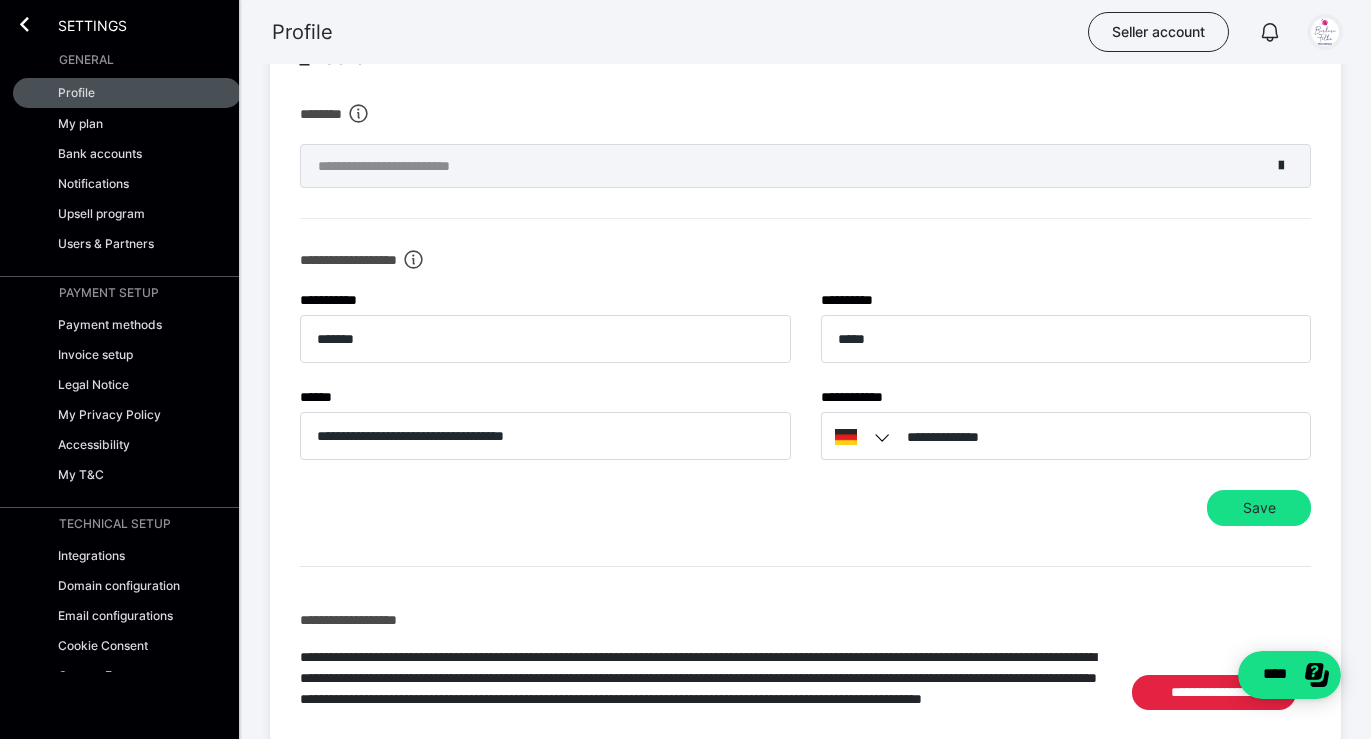 click at bounding box center (1325, 32) 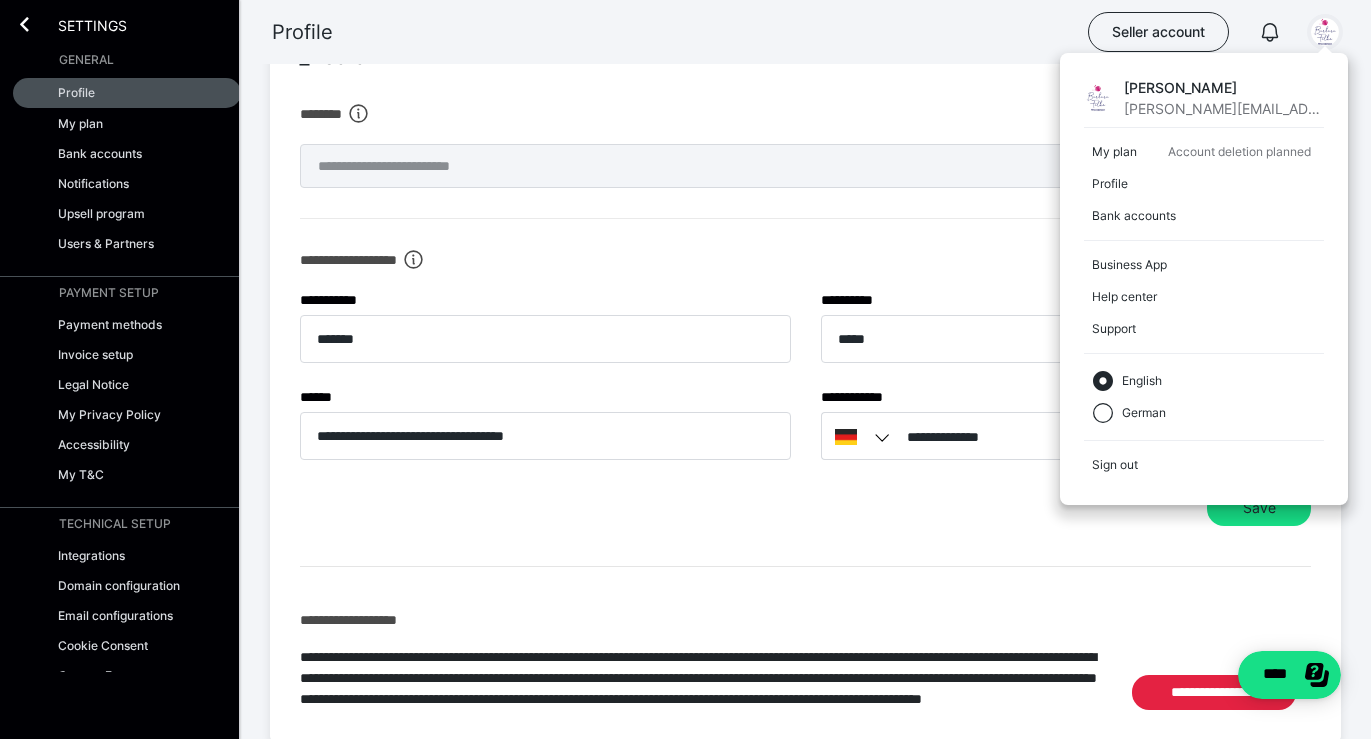 click on "Profile Seller account [PERSON_NAME] [PERSON_NAME][EMAIL_ADDRESS][PERSON_NAME][DOMAIN_NAME] My plan Account deletion planned Profile Bank accounts Business App Help center Support English German Sign out" at bounding box center [685, 32] 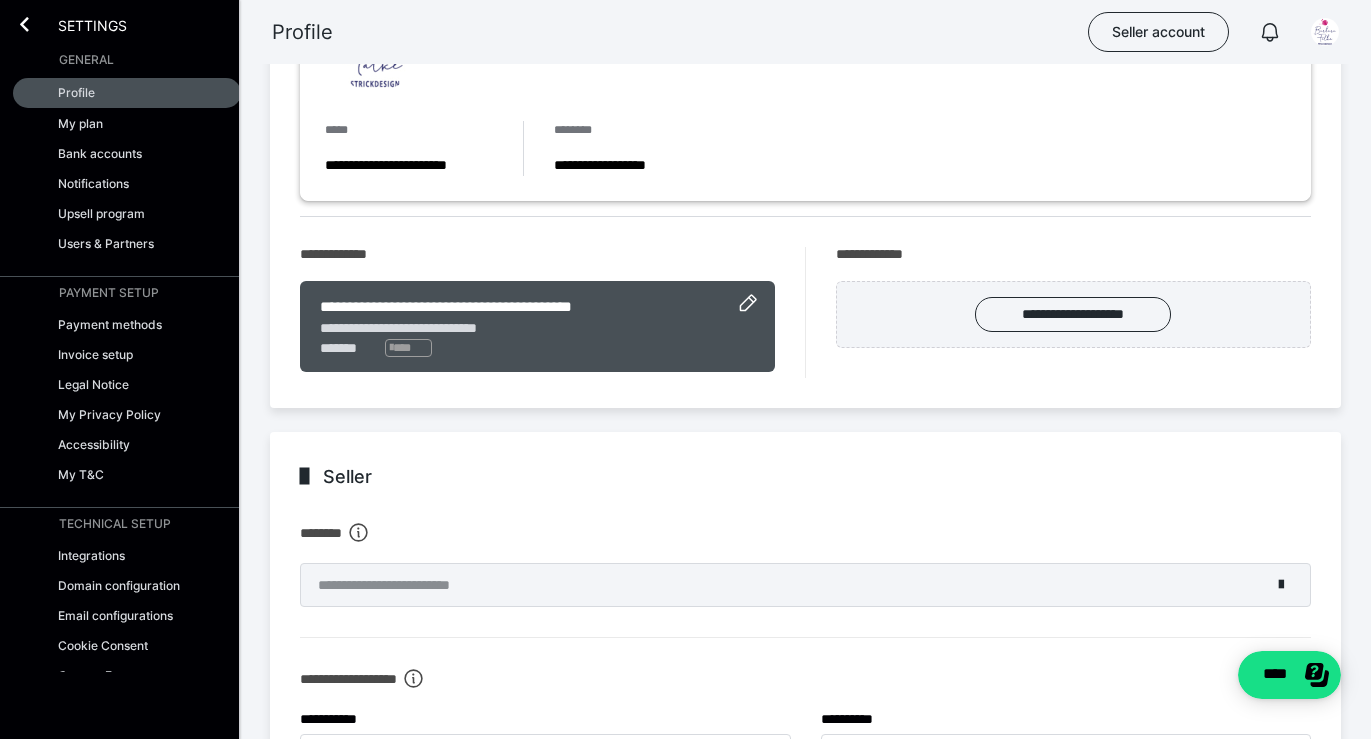 scroll, scrollTop: 0, scrollLeft: 0, axis: both 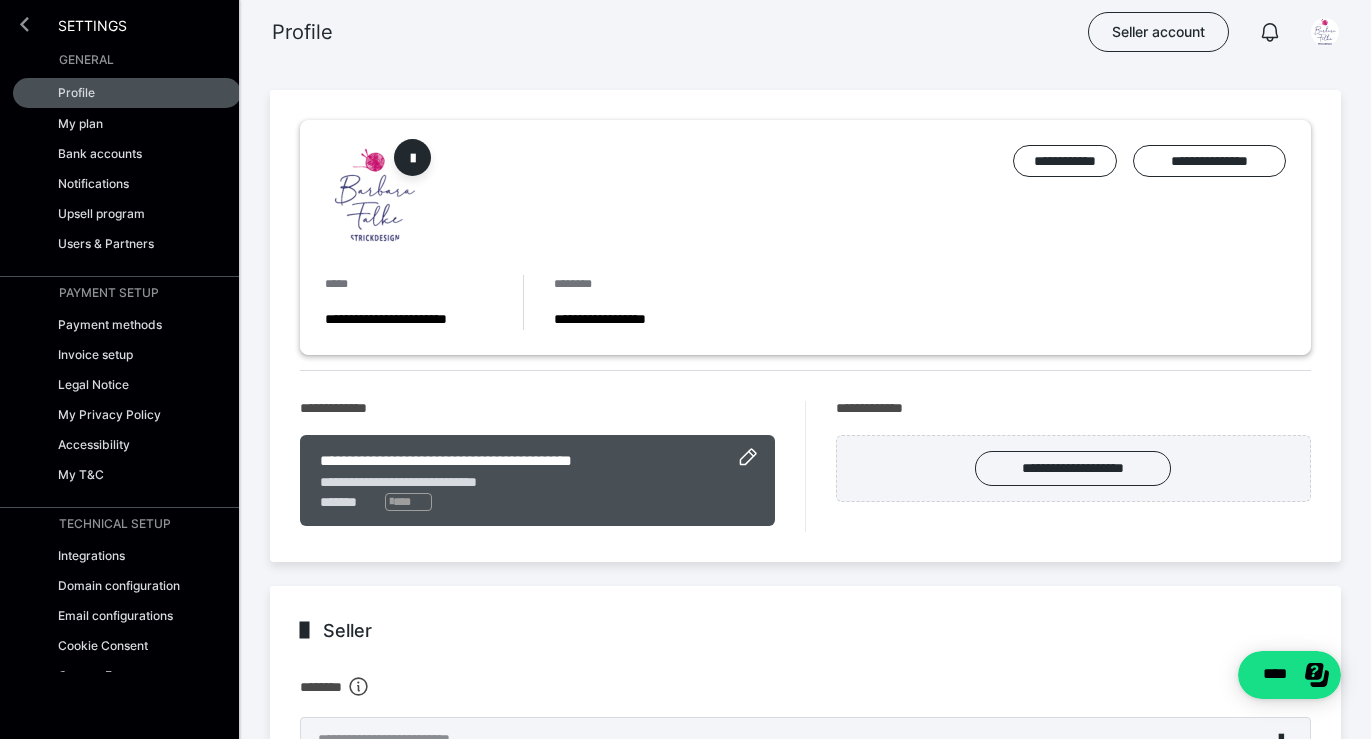 click at bounding box center [24, 24] 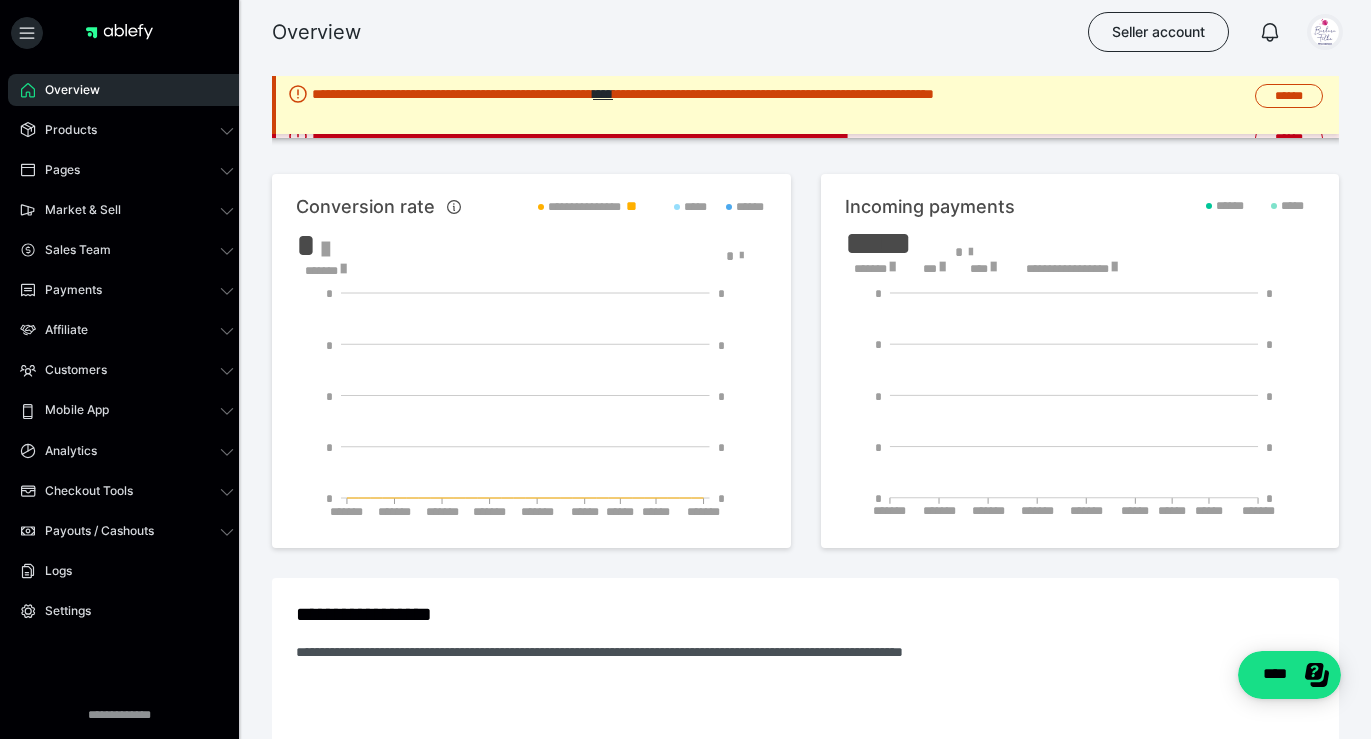 click at bounding box center [1325, 32] 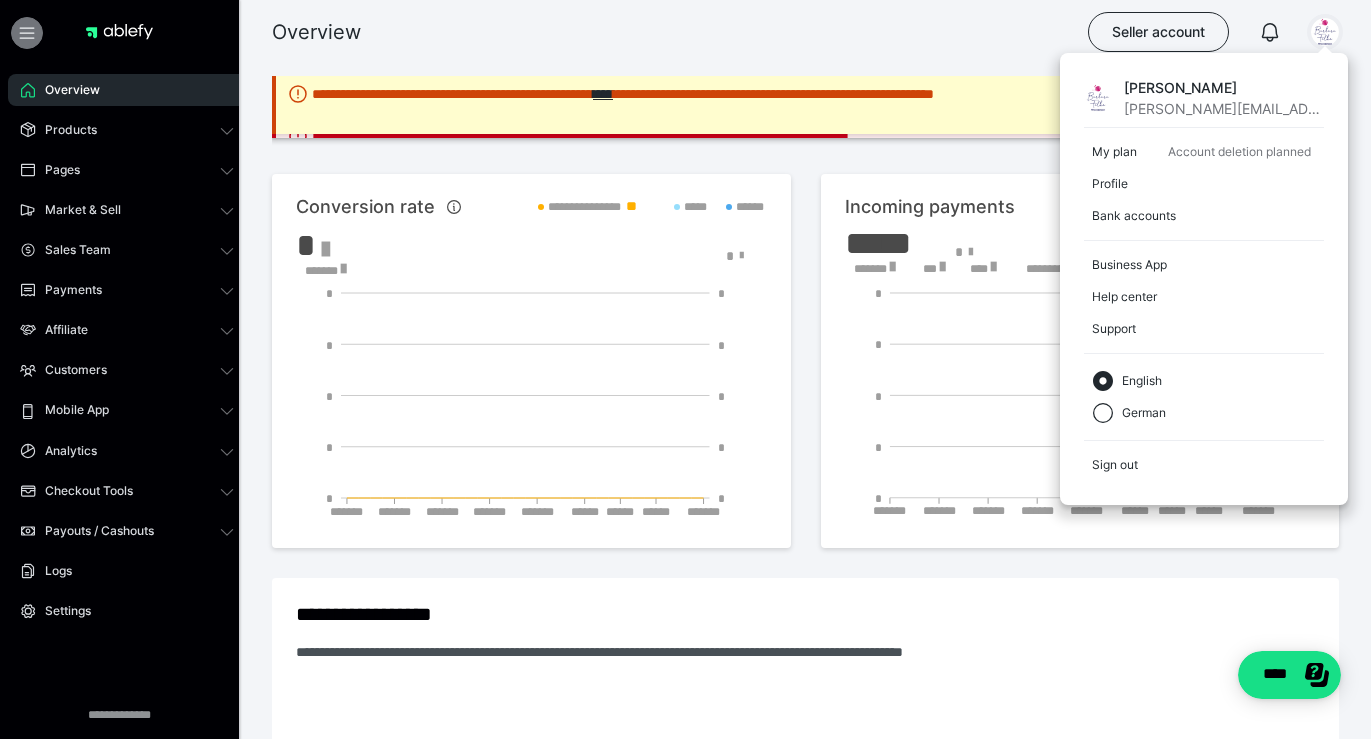 click 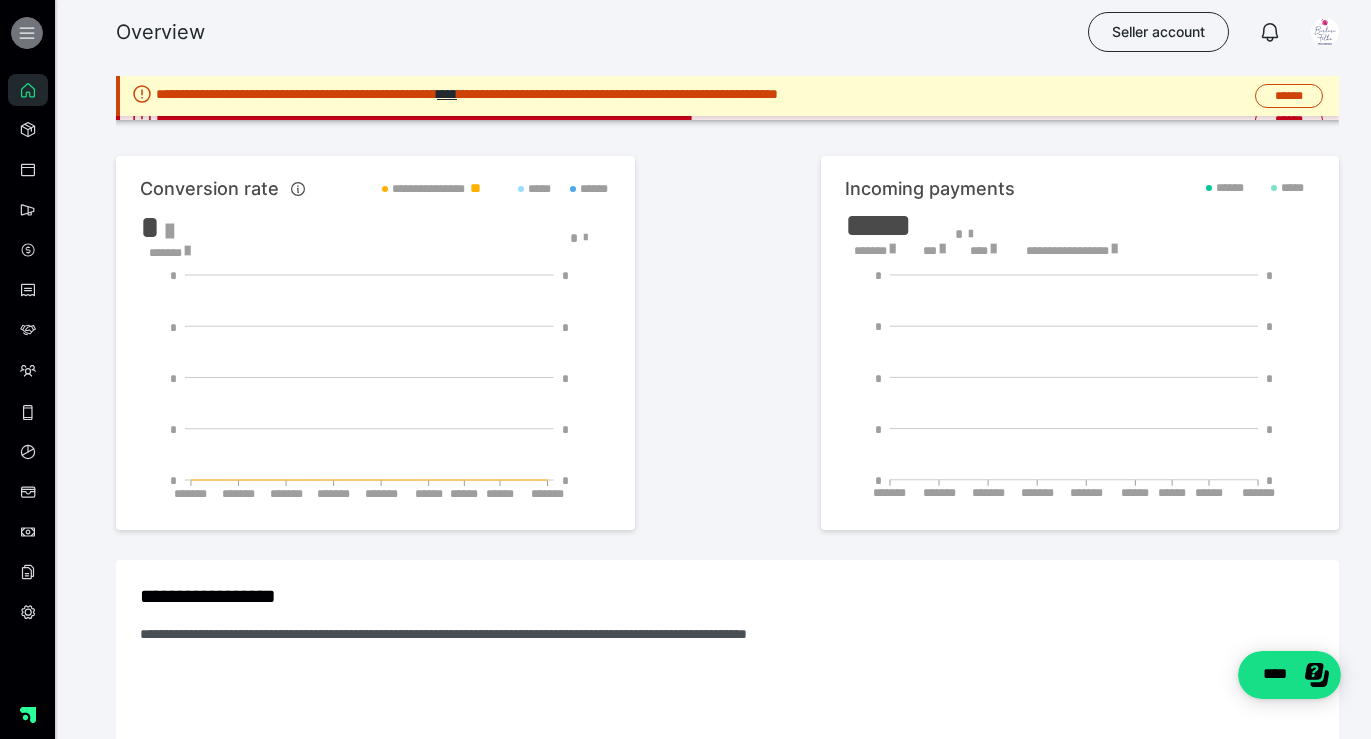 click 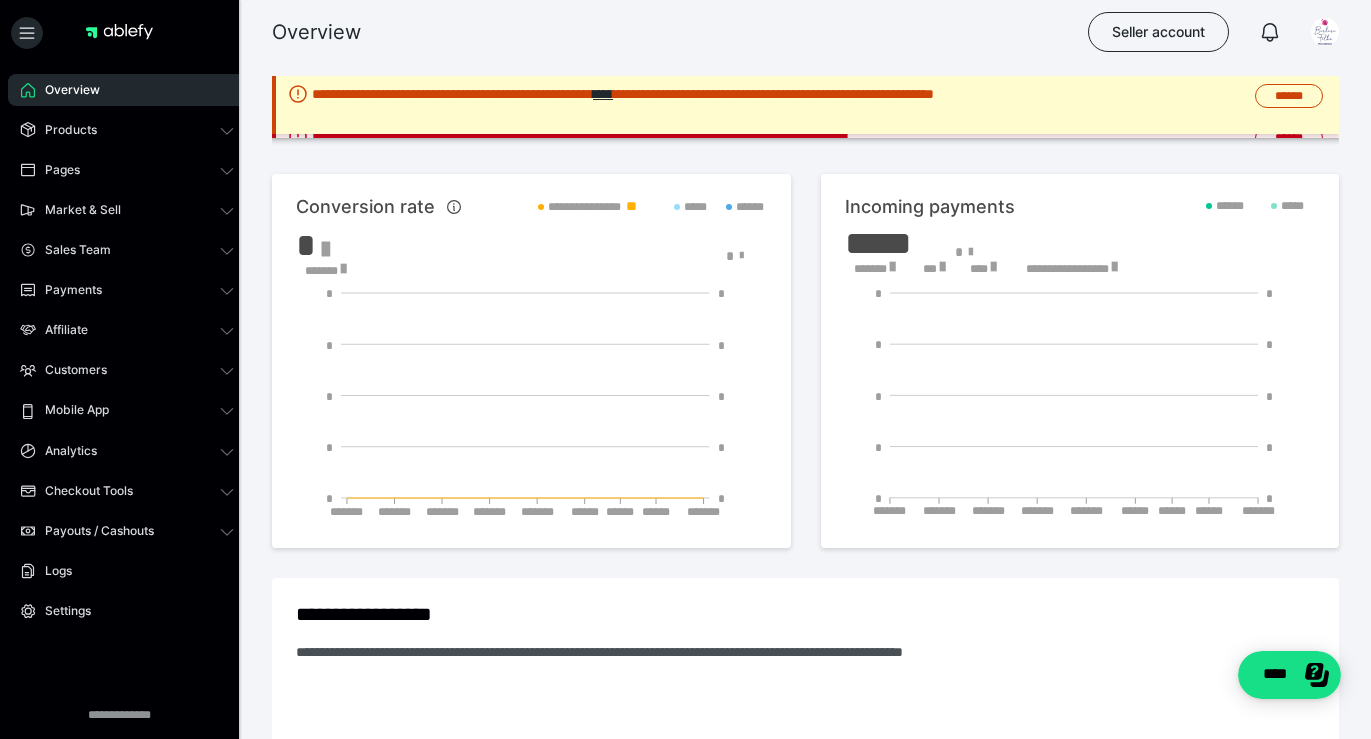 click on "Overview Seller account" at bounding box center (685, 32) 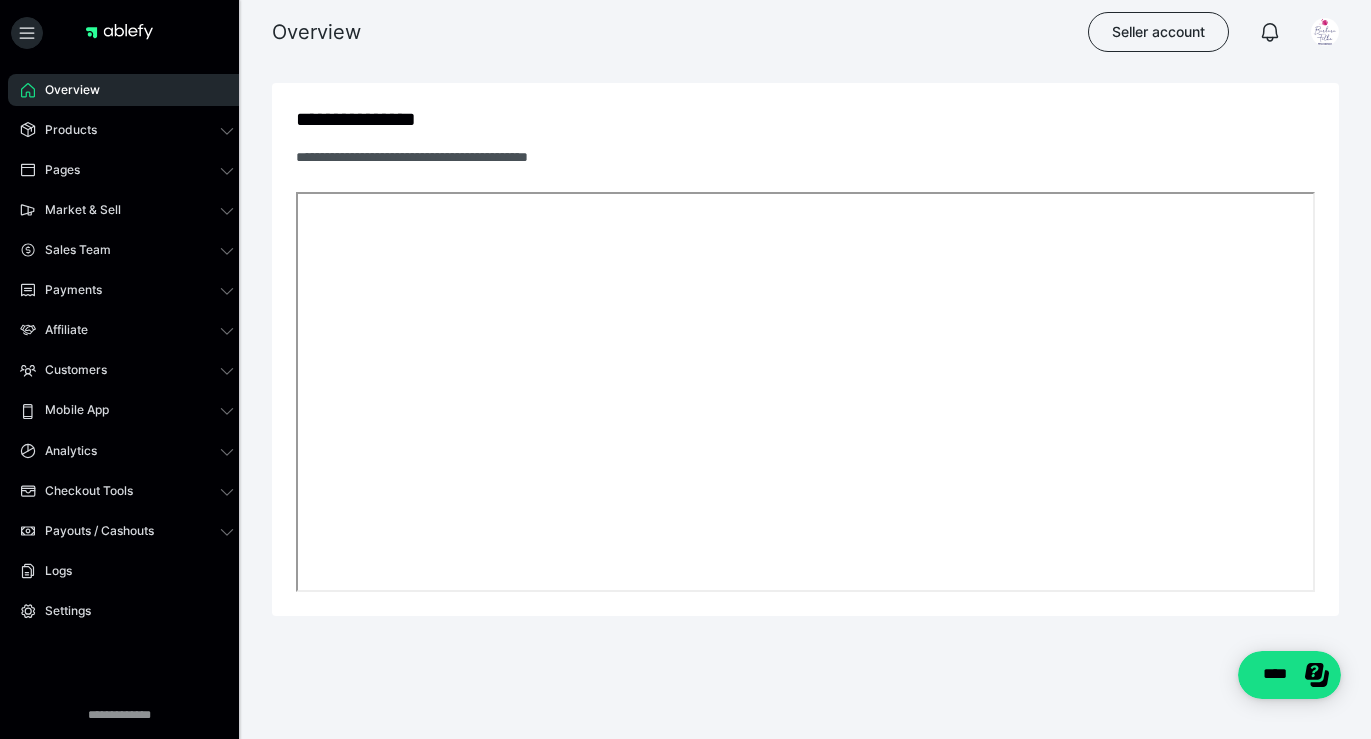 scroll, scrollTop: 0, scrollLeft: 0, axis: both 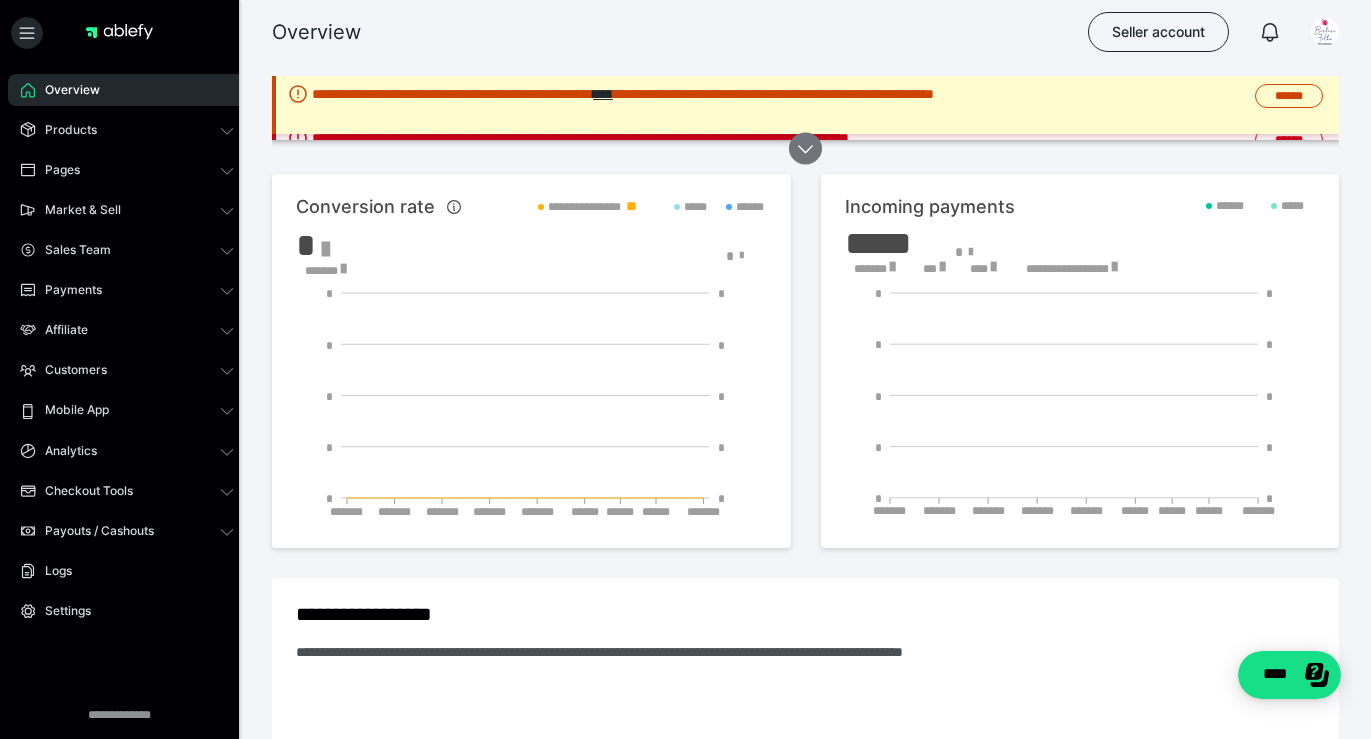 click 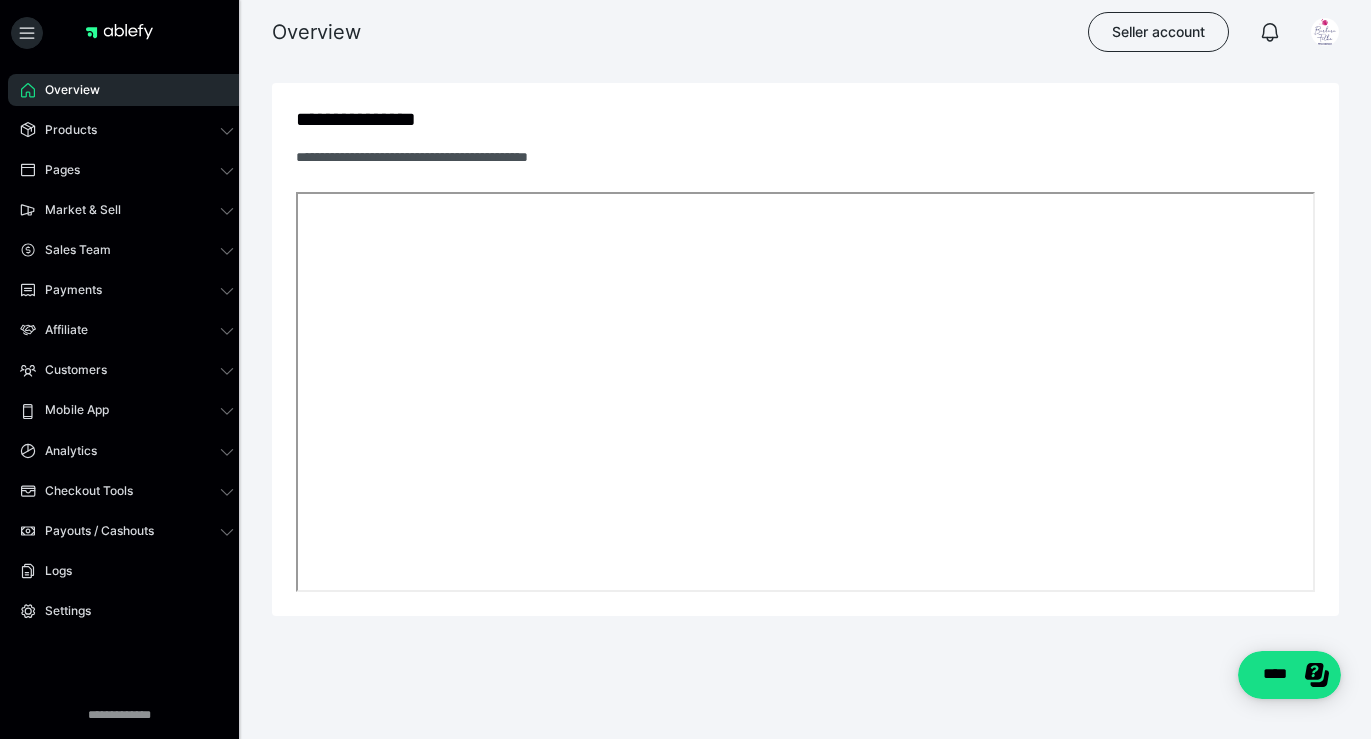 scroll, scrollTop: 0, scrollLeft: 0, axis: both 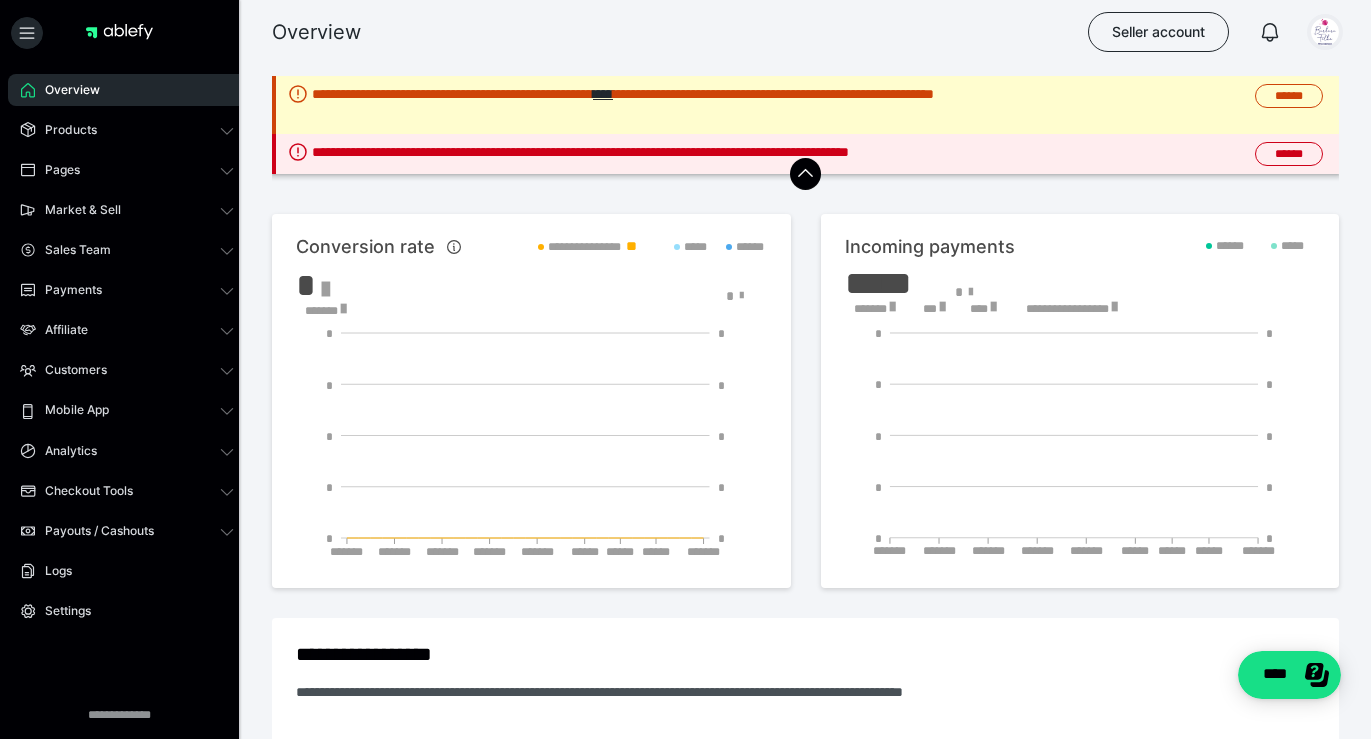 click at bounding box center (1325, 32) 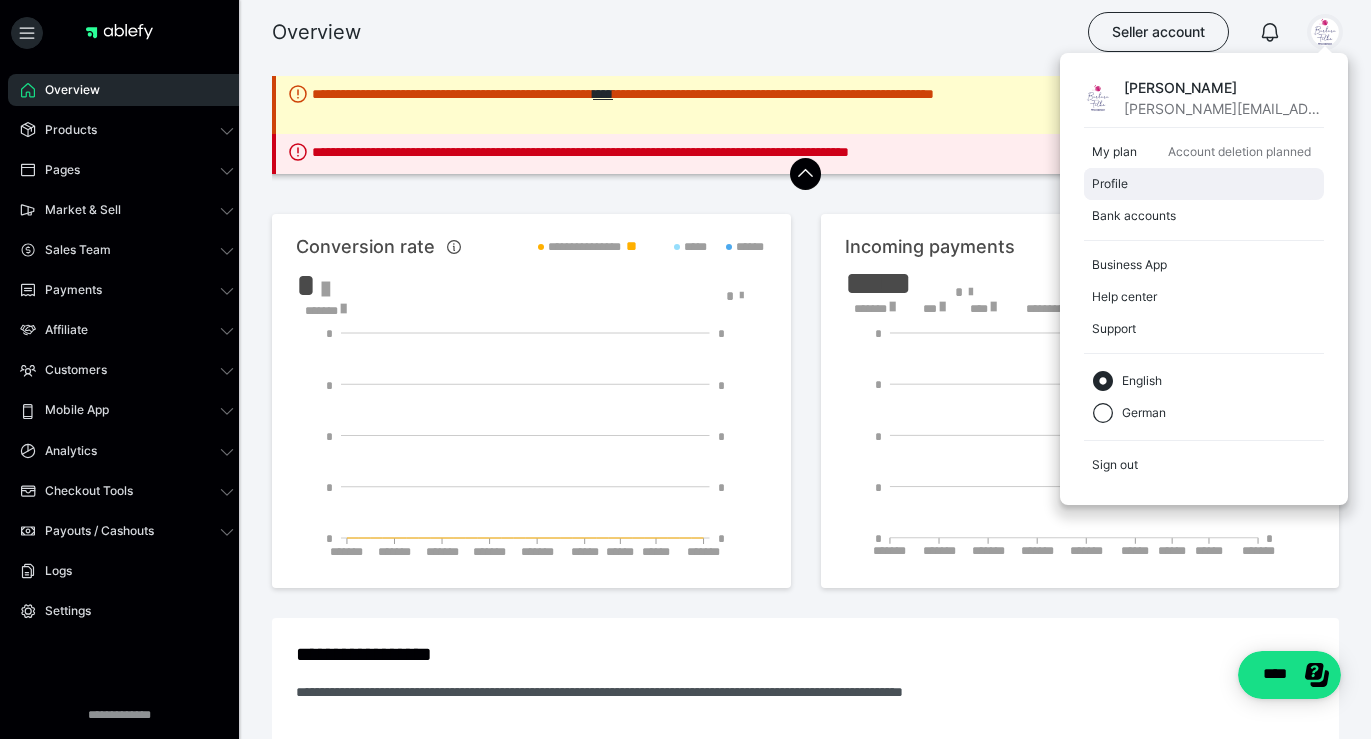 click on "Profile" at bounding box center [1200, 184] 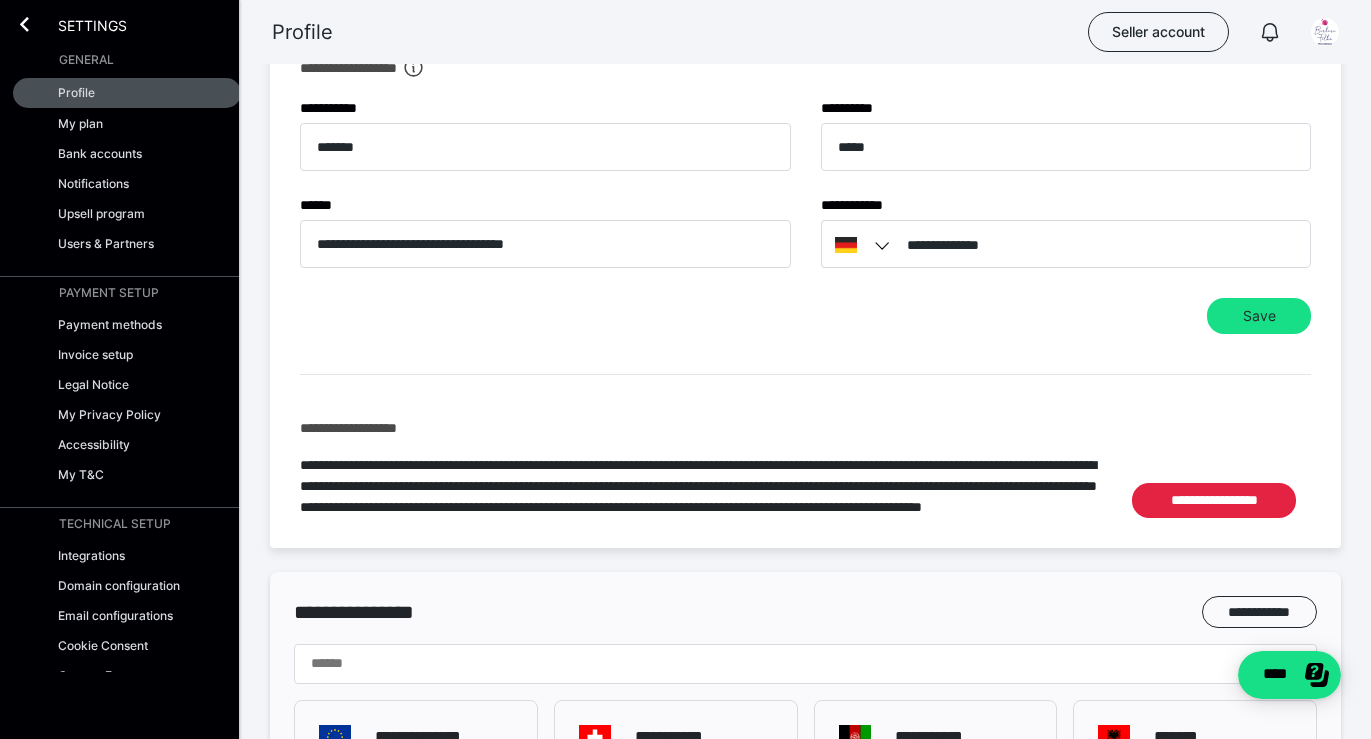 scroll, scrollTop: 811, scrollLeft: 0, axis: vertical 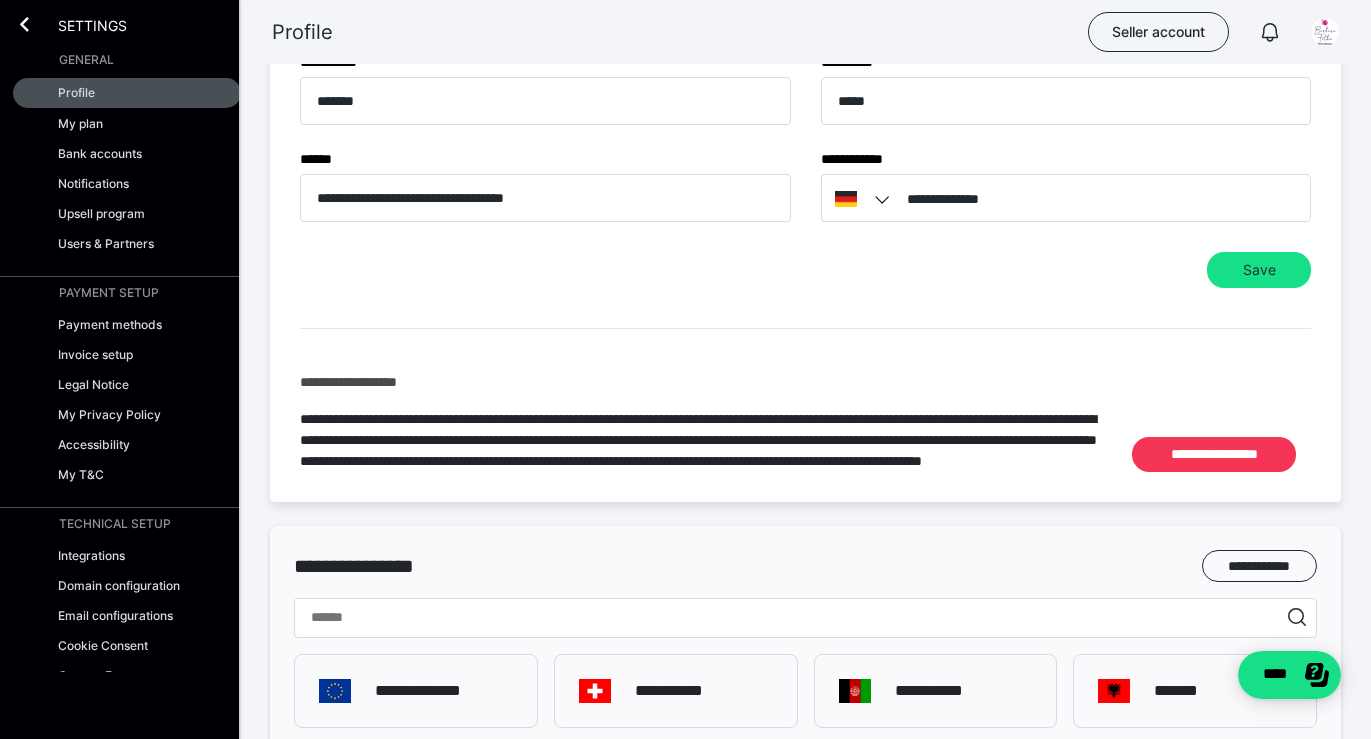 click on "**********" at bounding box center [1214, 454] 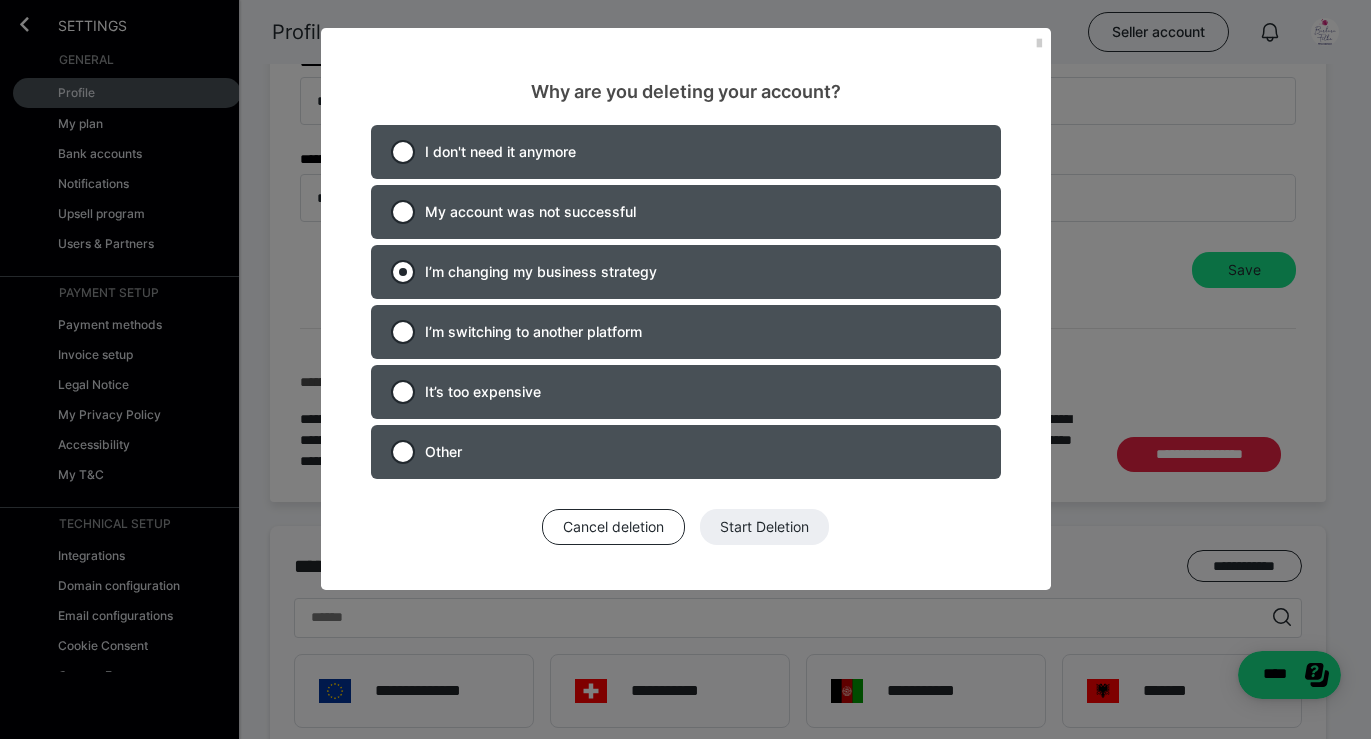 click at bounding box center (403, 272) 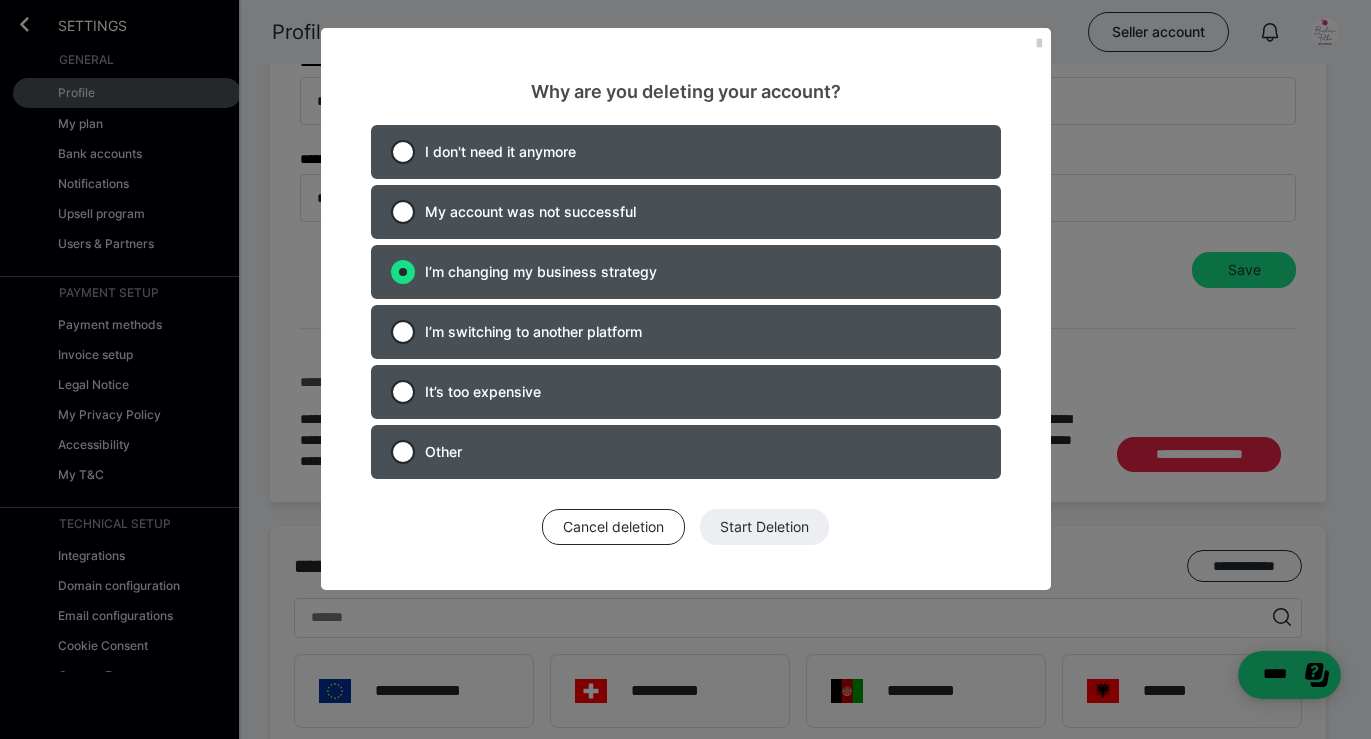 radio on "true" 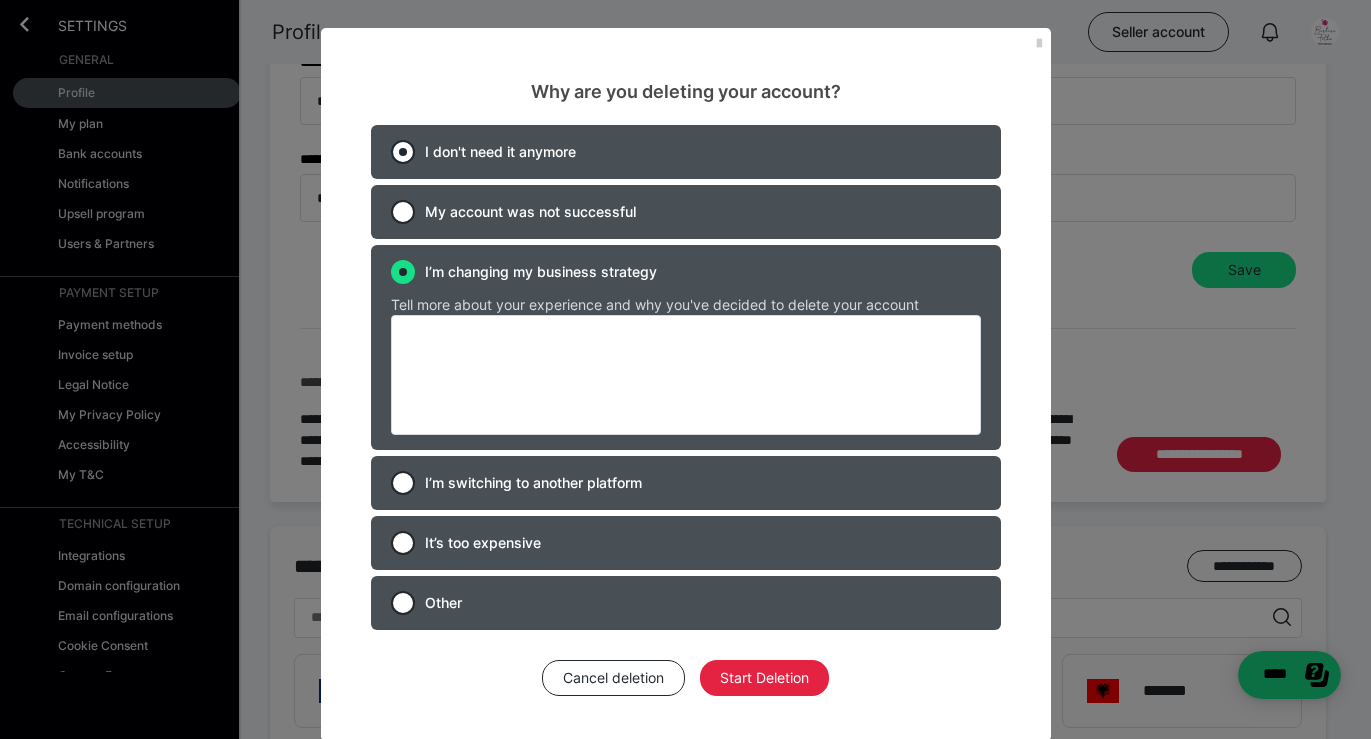 click at bounding box center (403, 152) 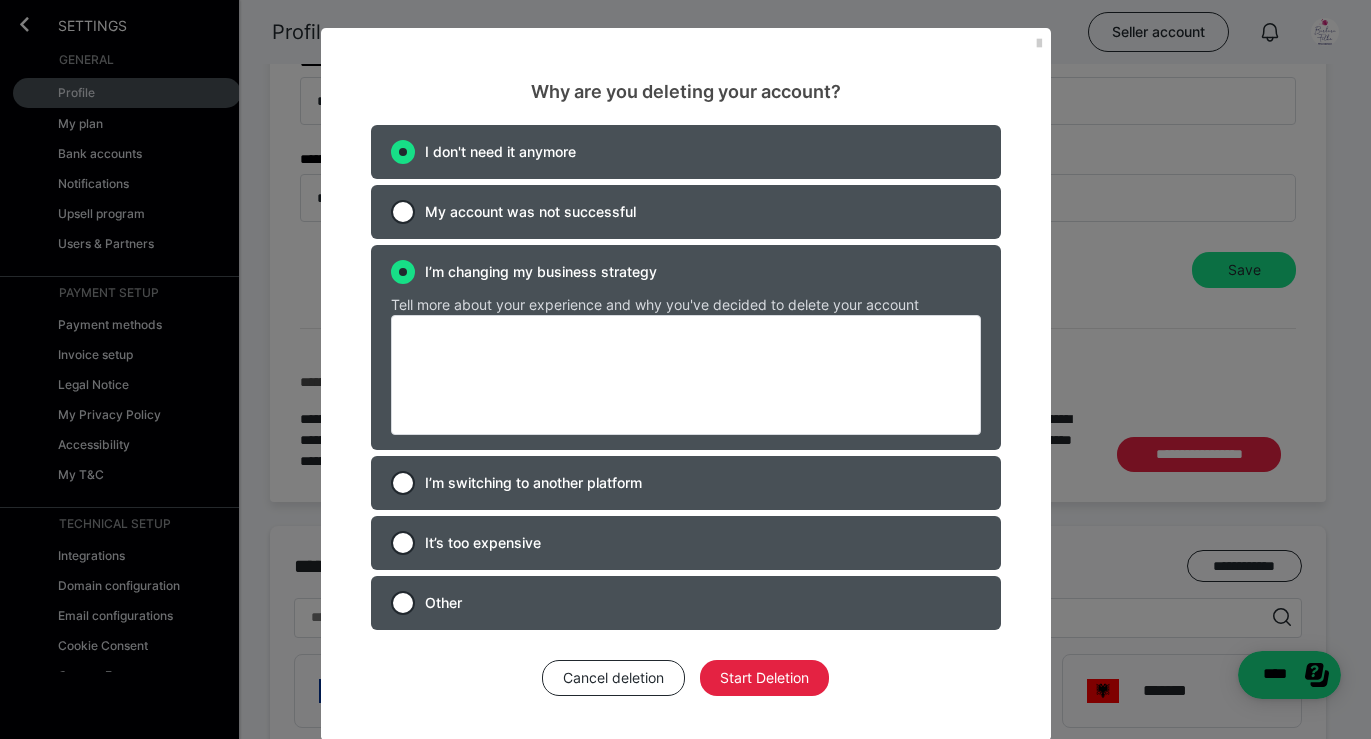 radio on "true" 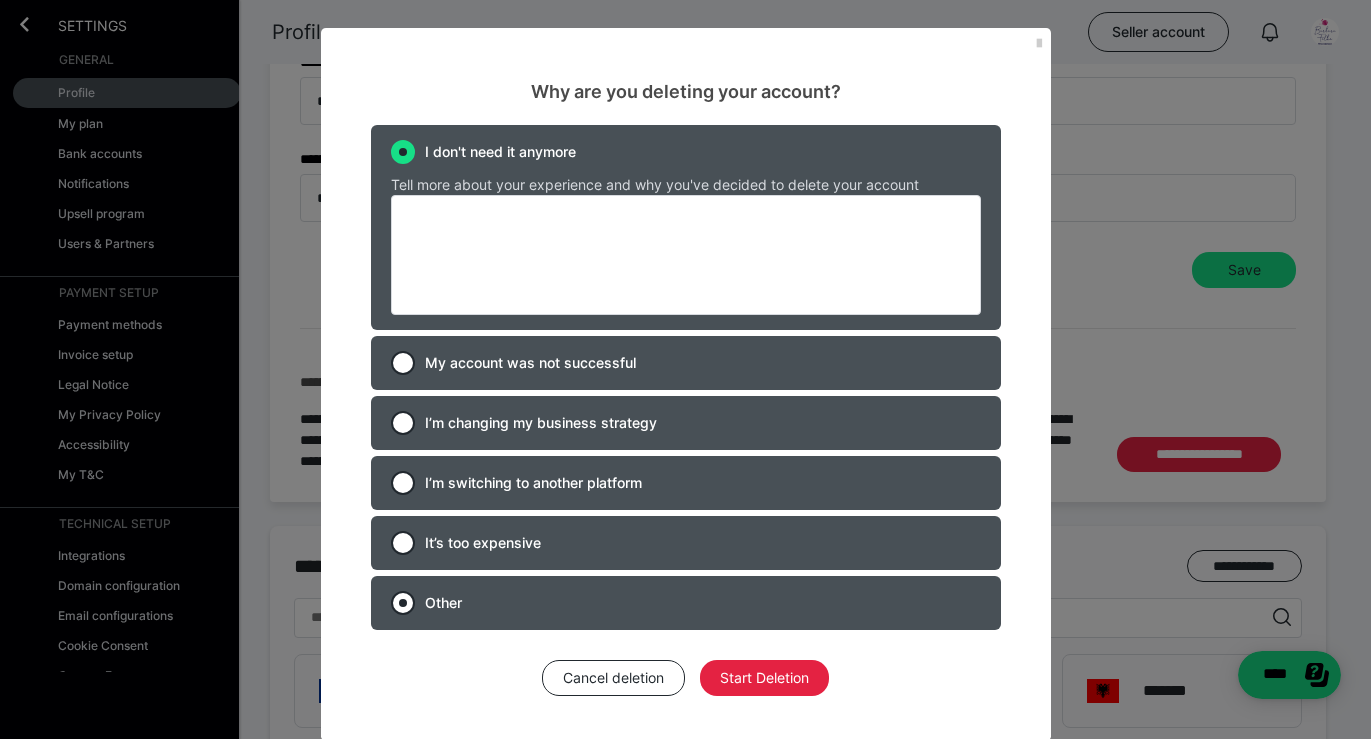 click at bounding box center (403, 603) 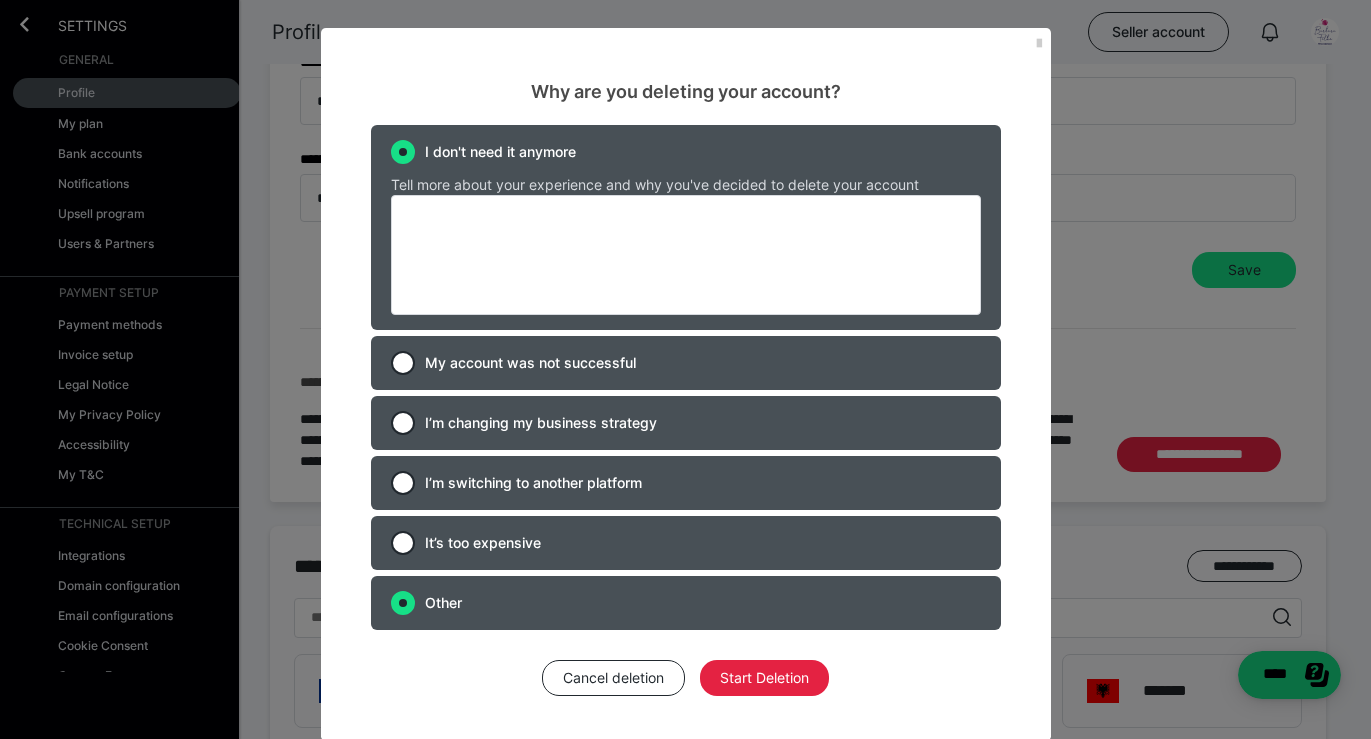 radio on "true" 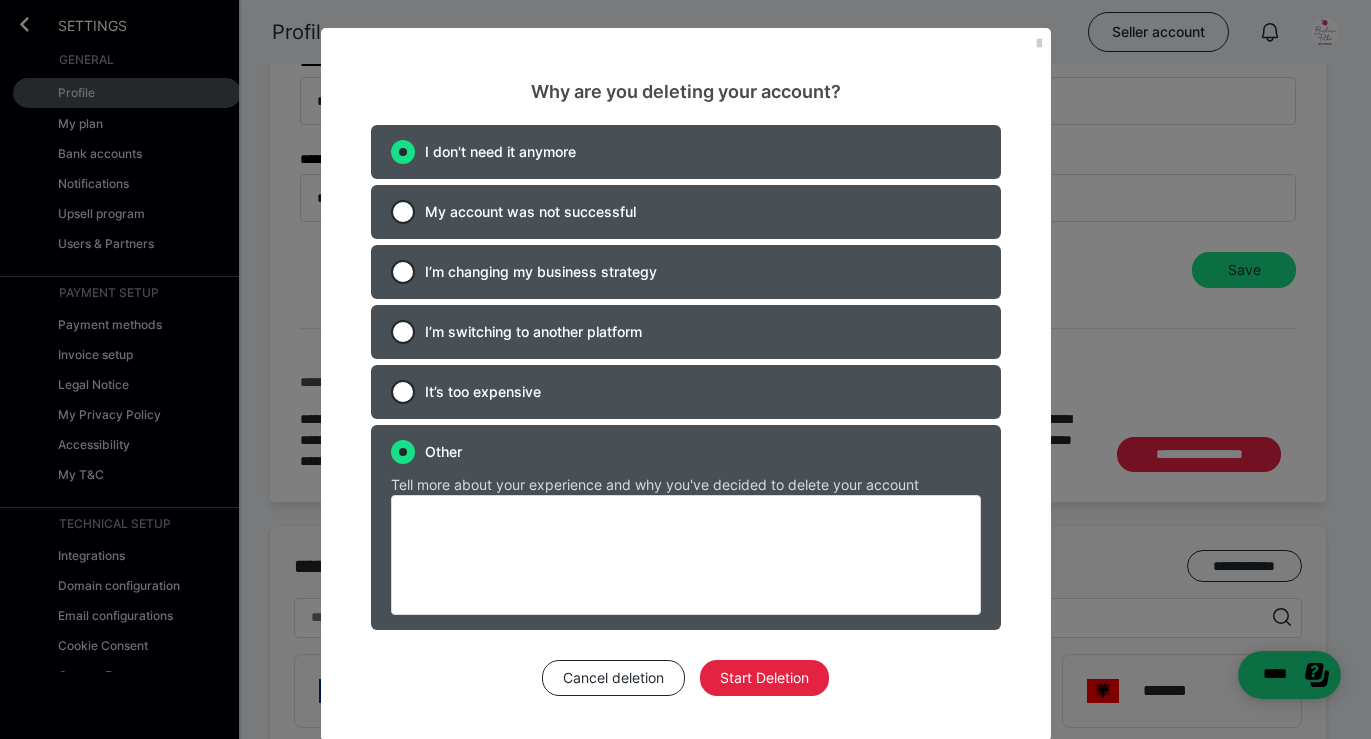 radio on "false" 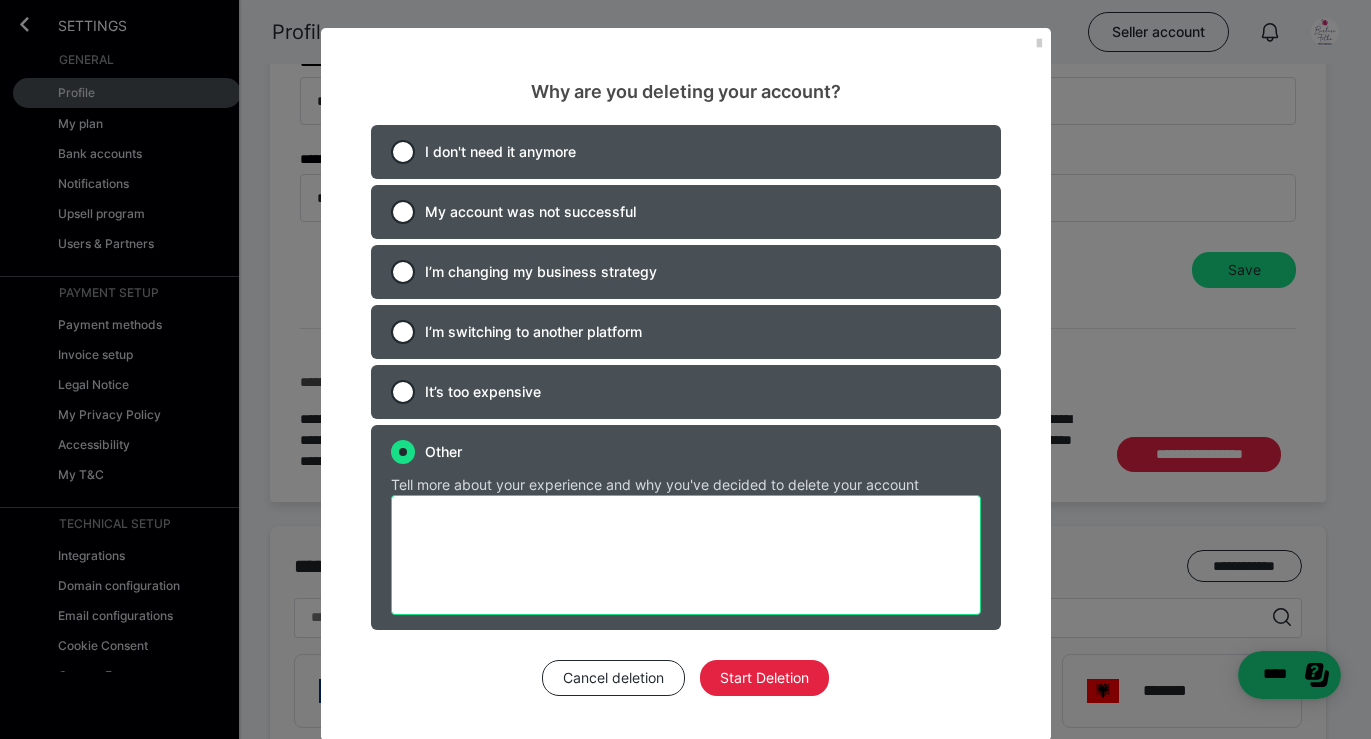 click at bounding box center [686, 555] 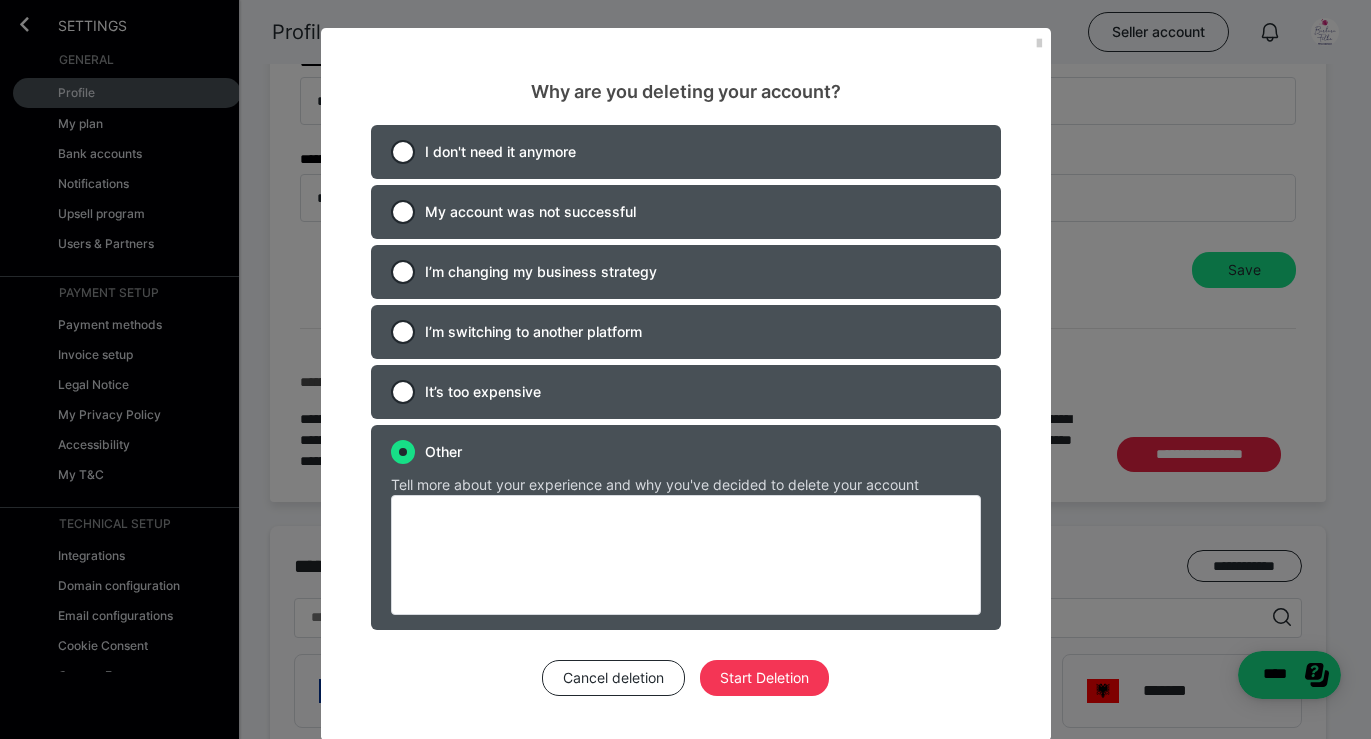 click on "Start Deletion" at bounding box center (764, 678) 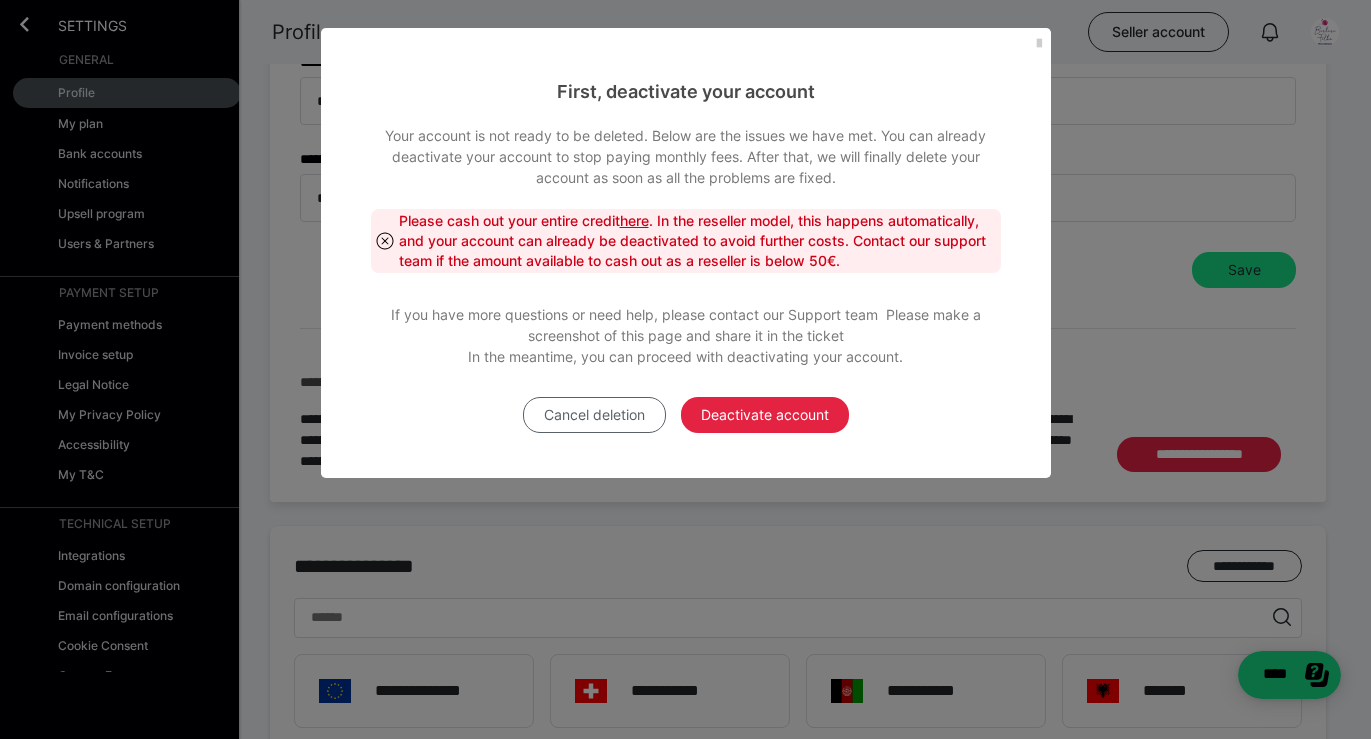 click on "Cancel deletion" at bounding box center (594, 415) 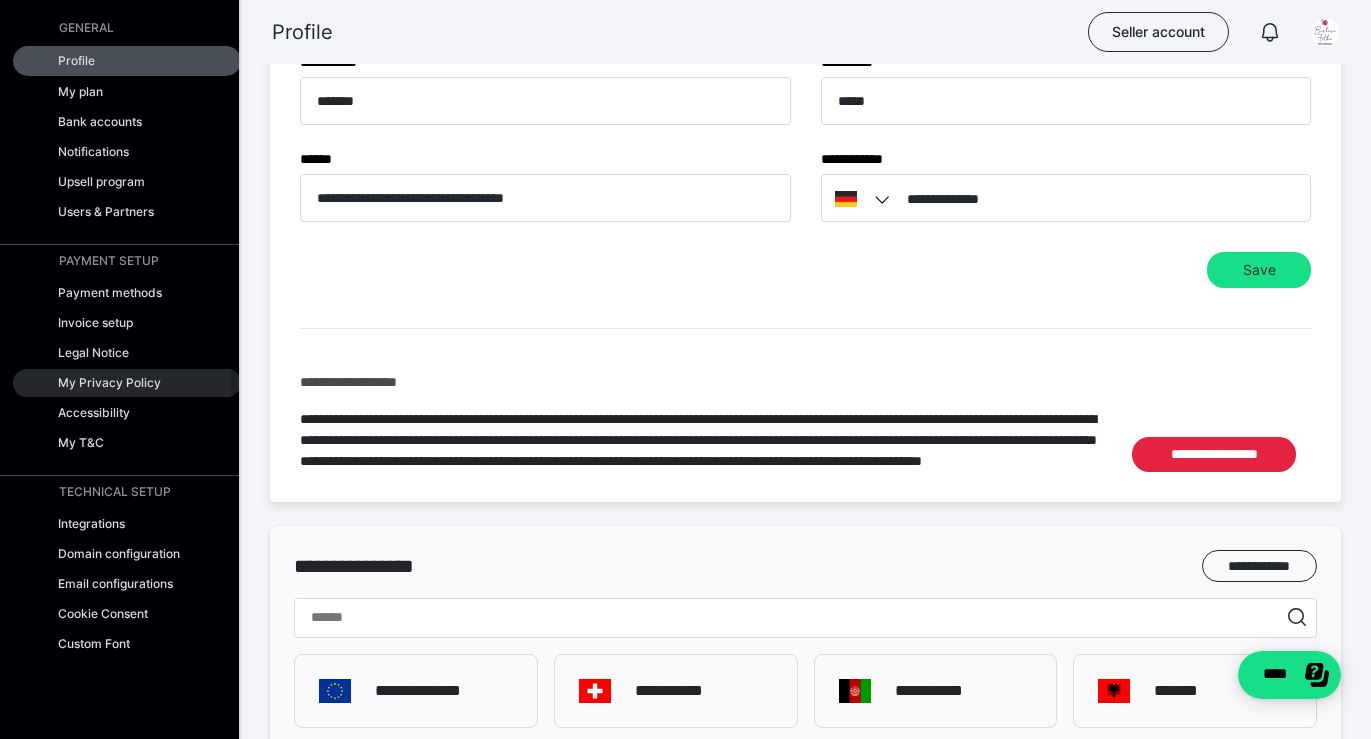 scroll, scrollTop: 279, scrollLeft: 0, axis: vertical 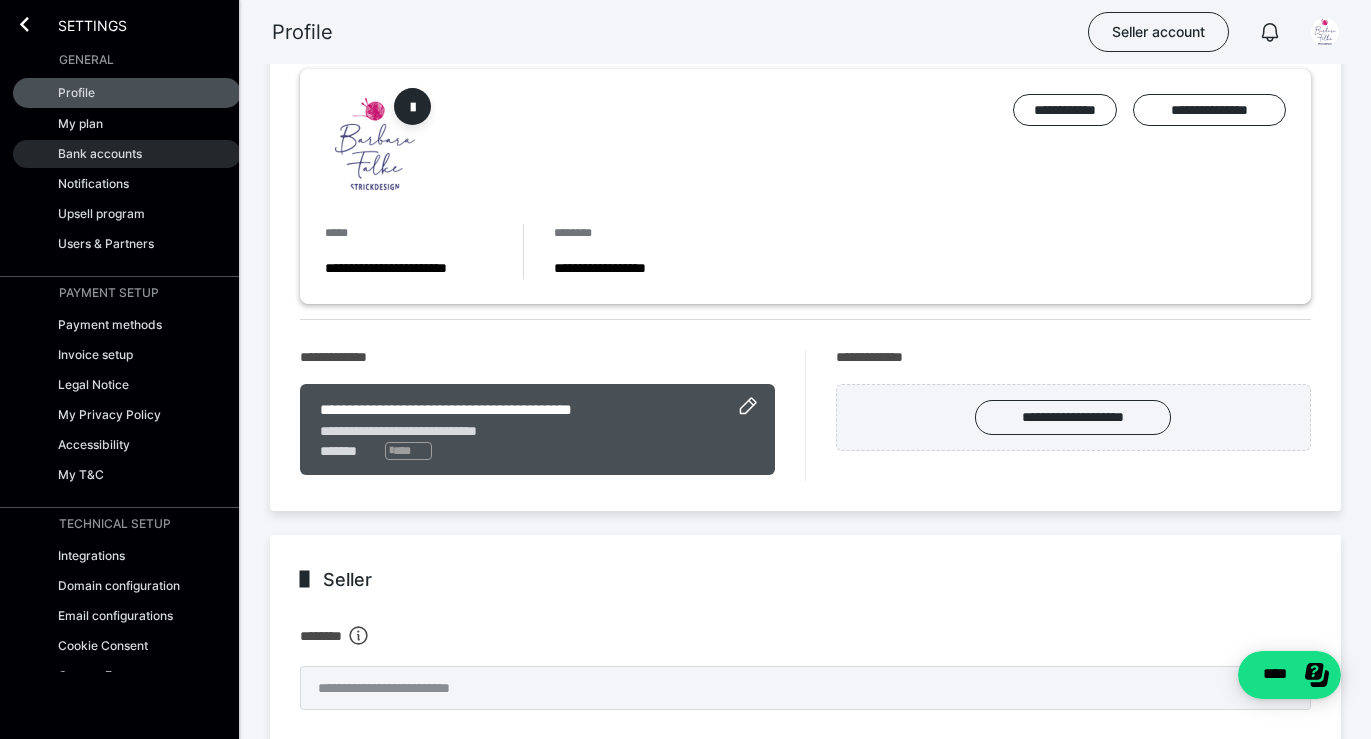 click on "Bank accounts" at bounding box center (100, 153) 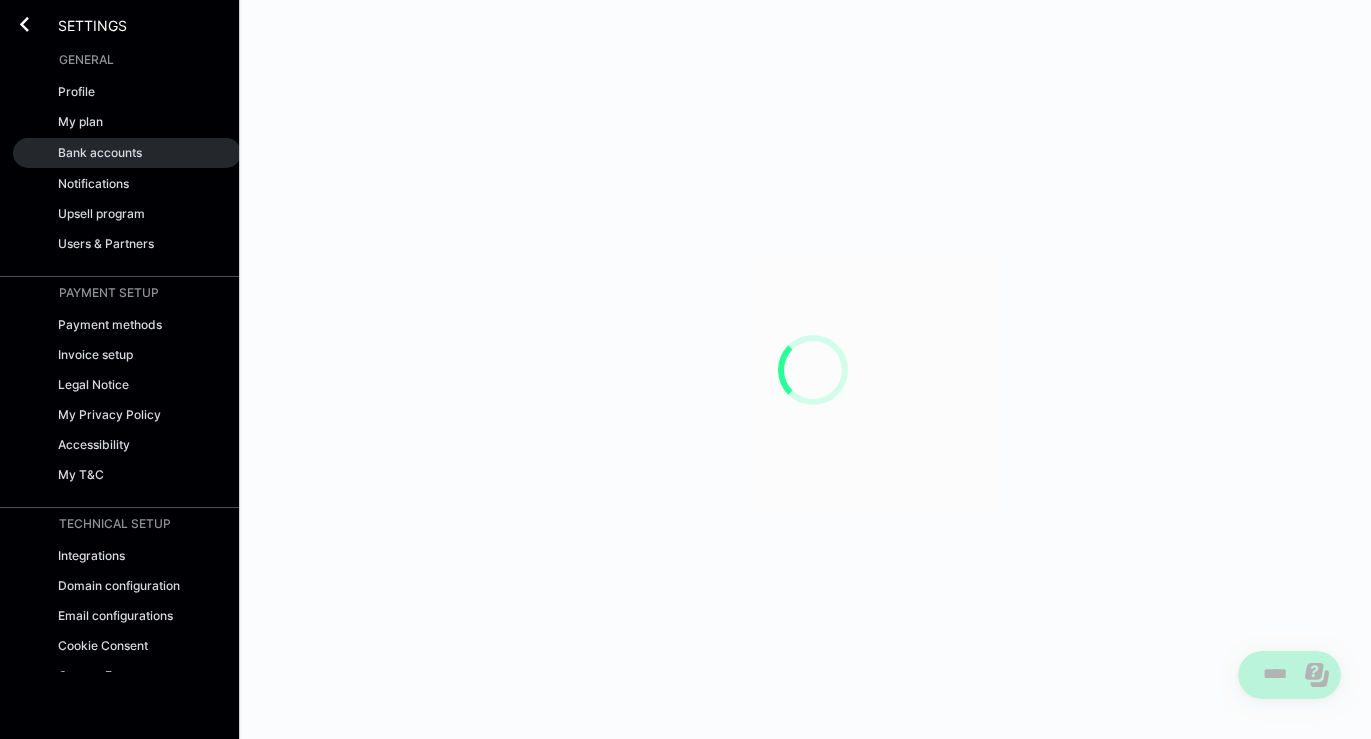 scroll, scrollTop: 0, scrollLeft: 0, axis: both 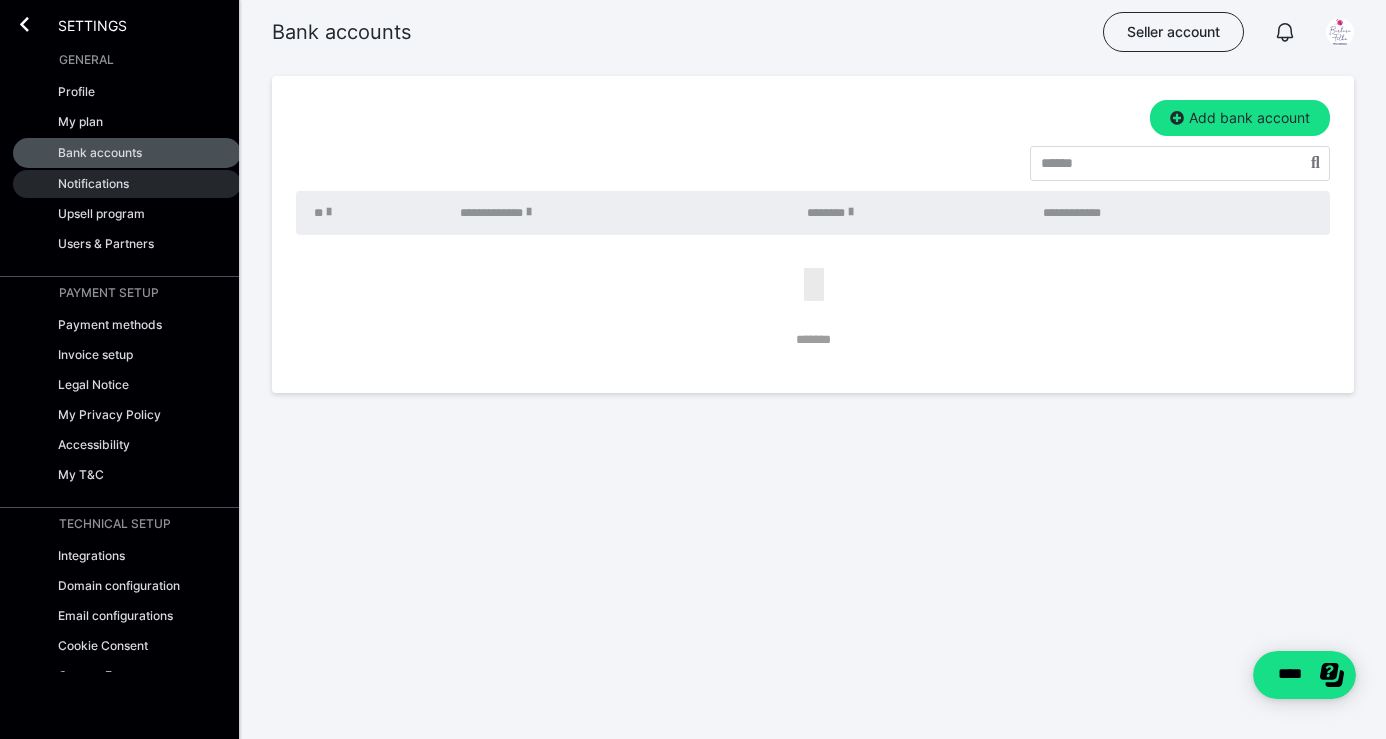 click on "Notifications" at bounding box center (93, 183) 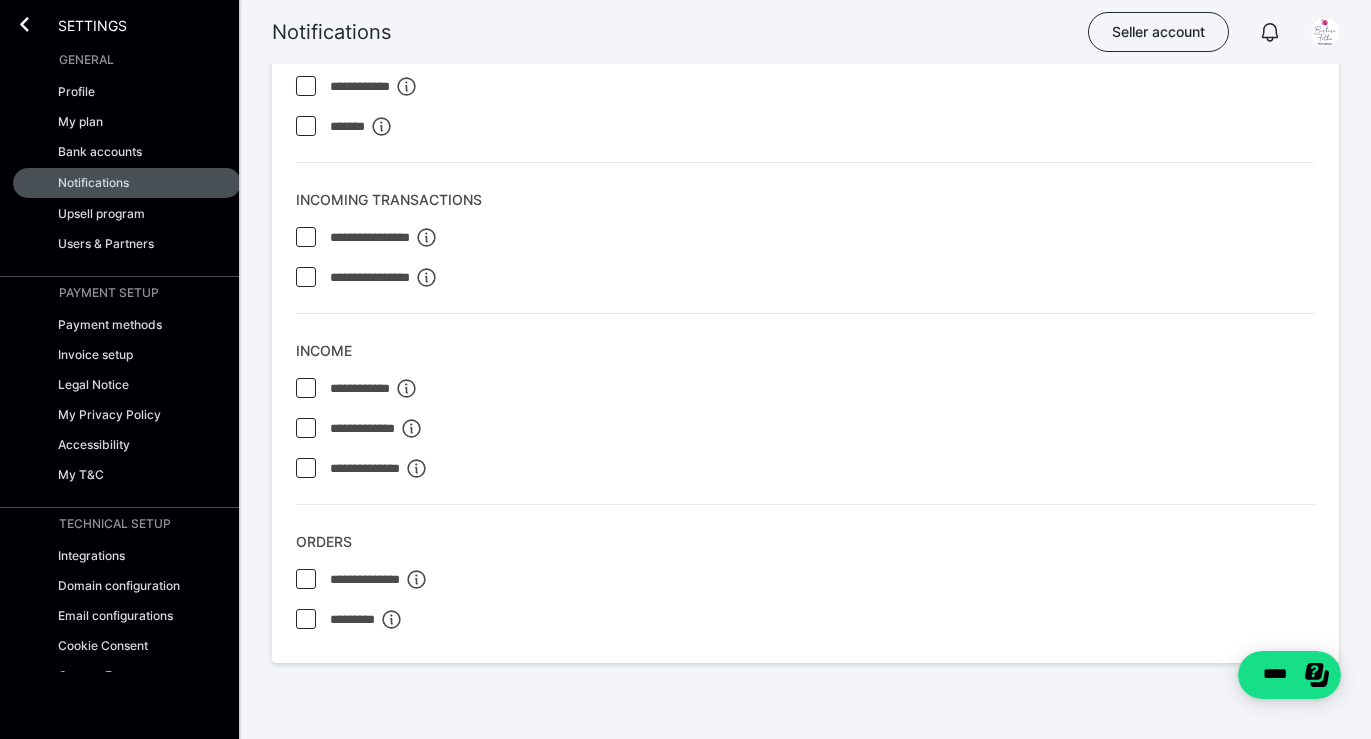 scroll, scrollTop: 161, scrollLeft: 0, axis: vertical 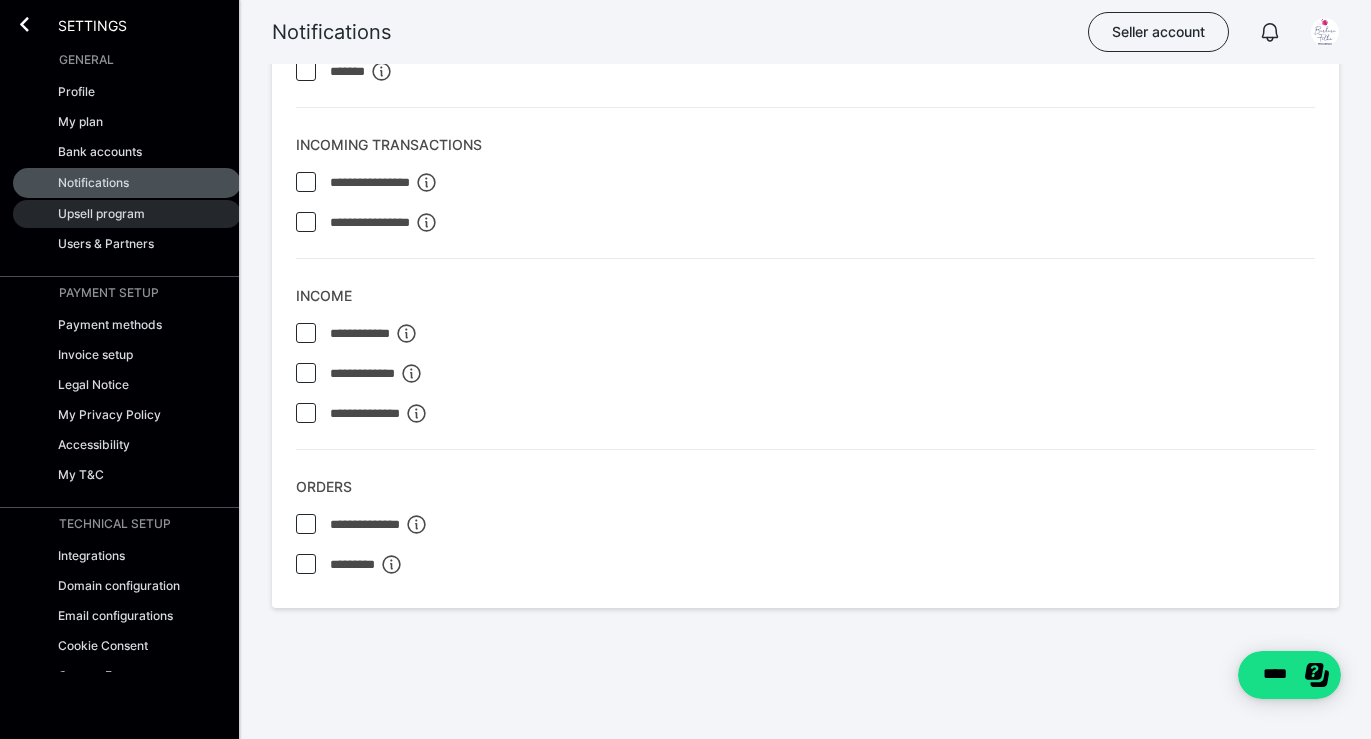 click on "Upsell program" at bounding box center (101, 213) 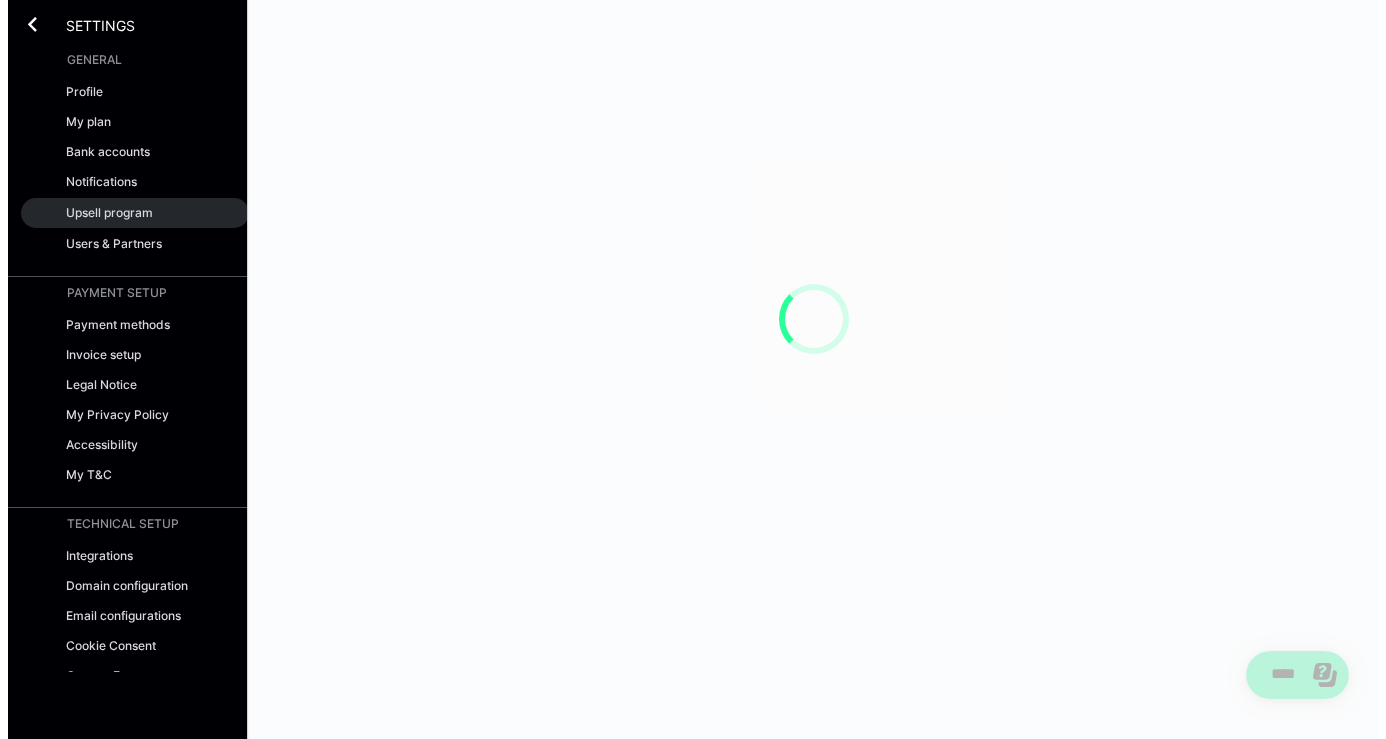 scroll, scrollTop: 0, scrollLeft: 0, axis: both 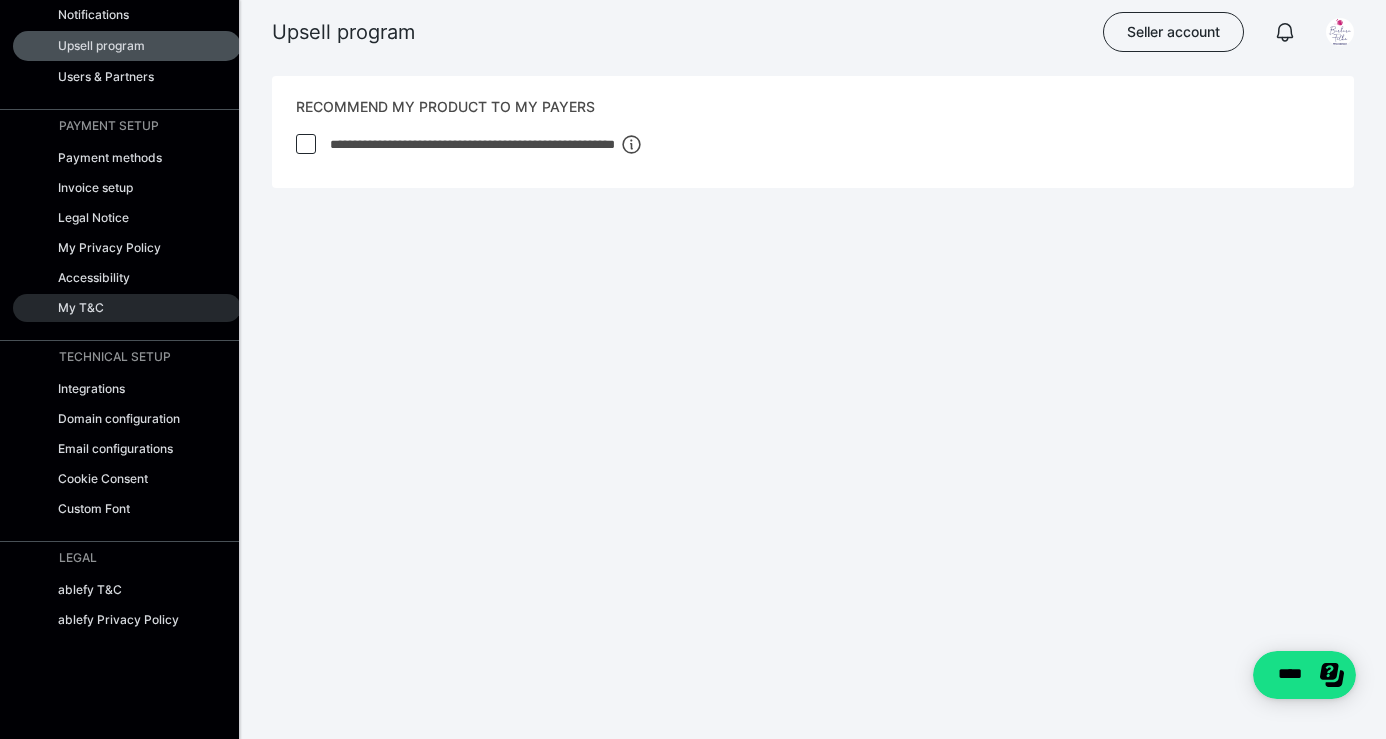 click on "My T&C" at bounding box center [127, 308] 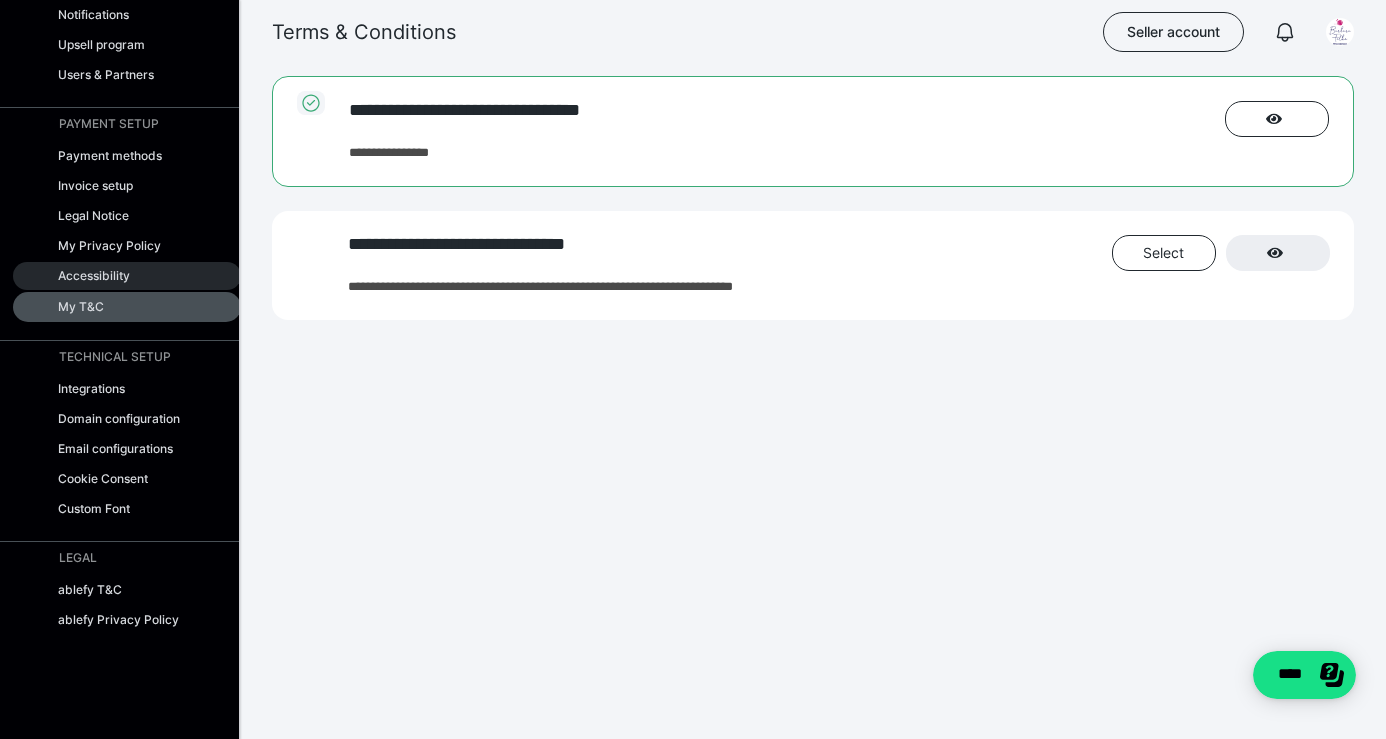 click on "Accessibility" at bounding box center [94, 275] 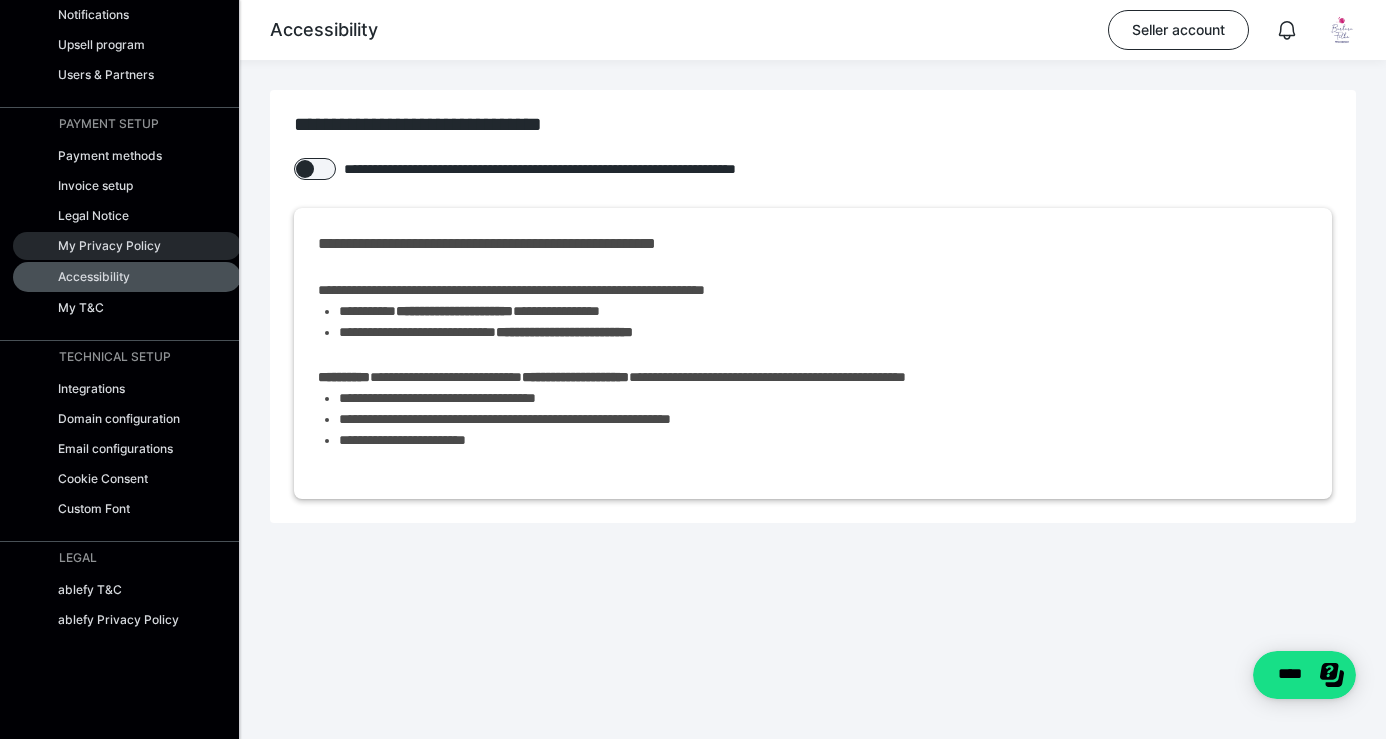 click on "My Privacy Policy" at bounding box center [109, 245] 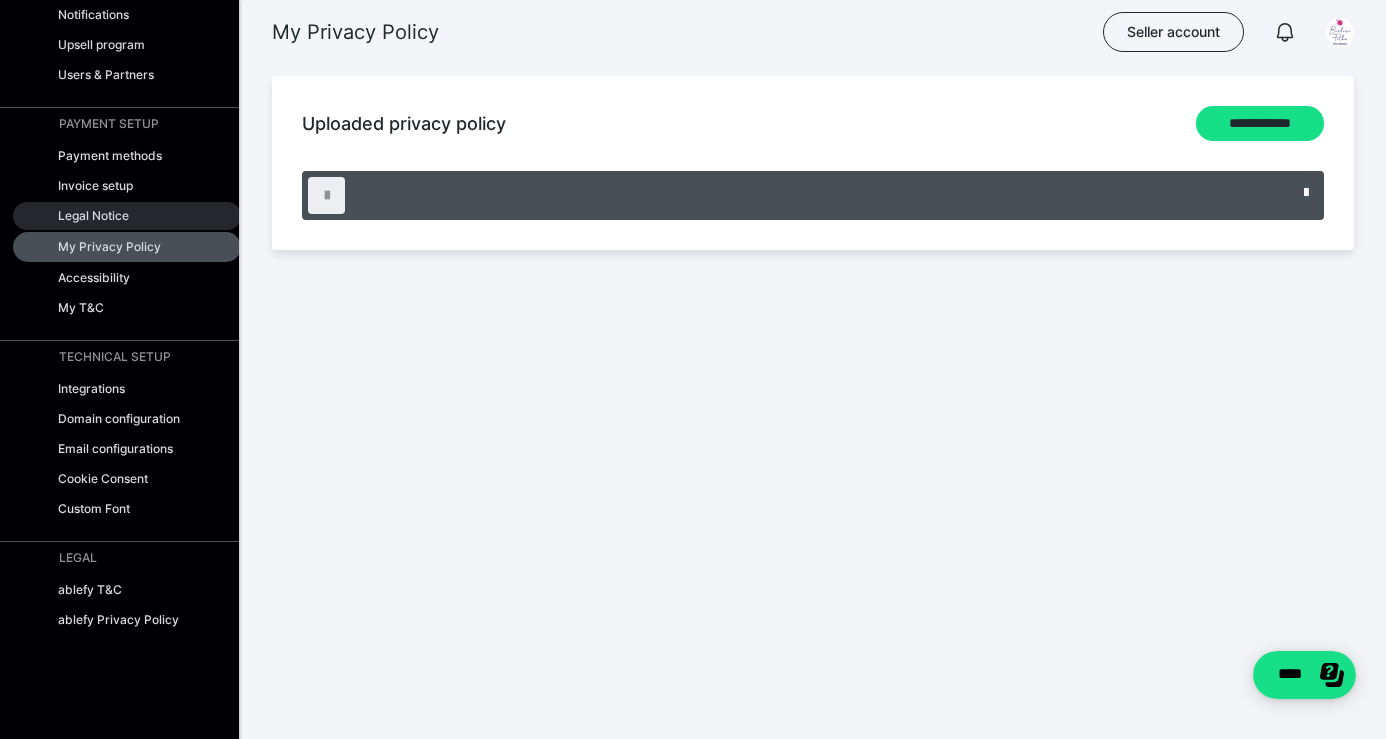 click on "Legal Notice" at bounding box center (127, 216) 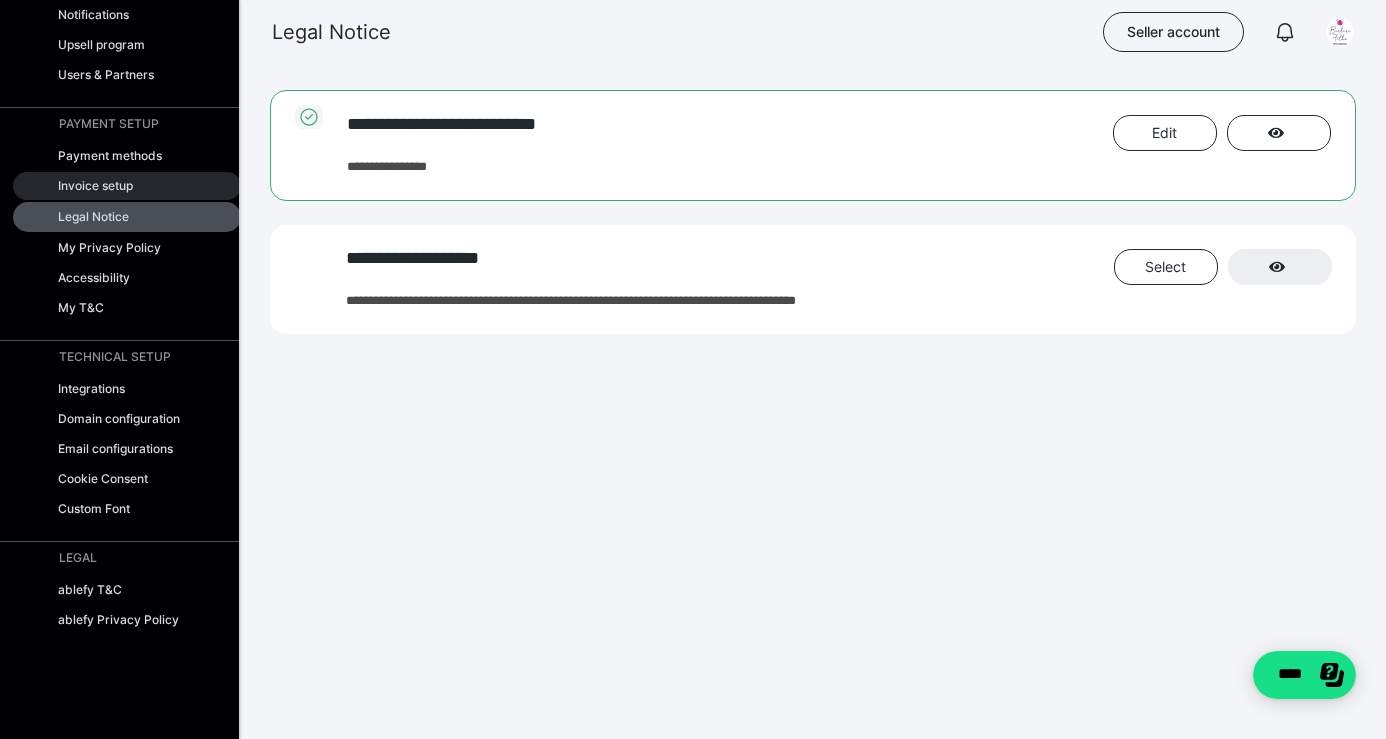 click on "Invoice setup" at bounding box center [127, 186] 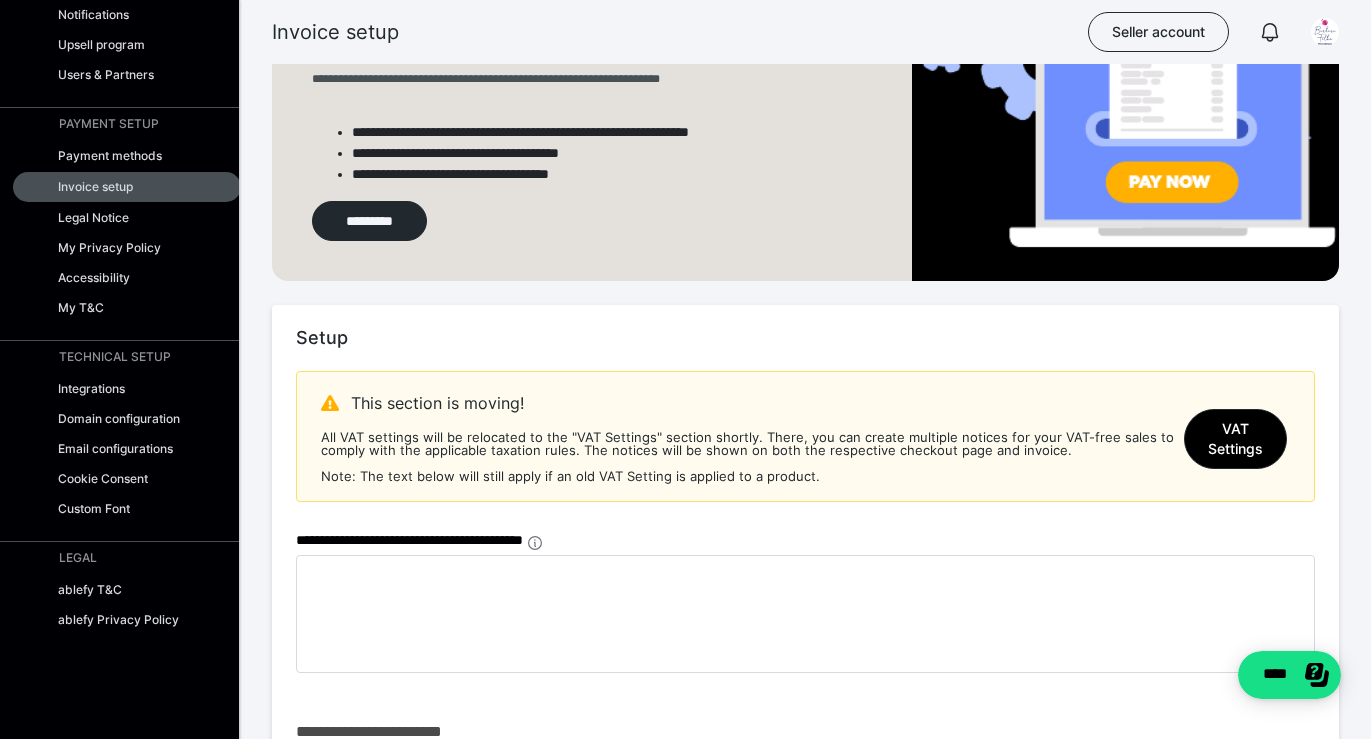 scroll, scrollTop: 358, scrollLeft: 0, axis: vertical 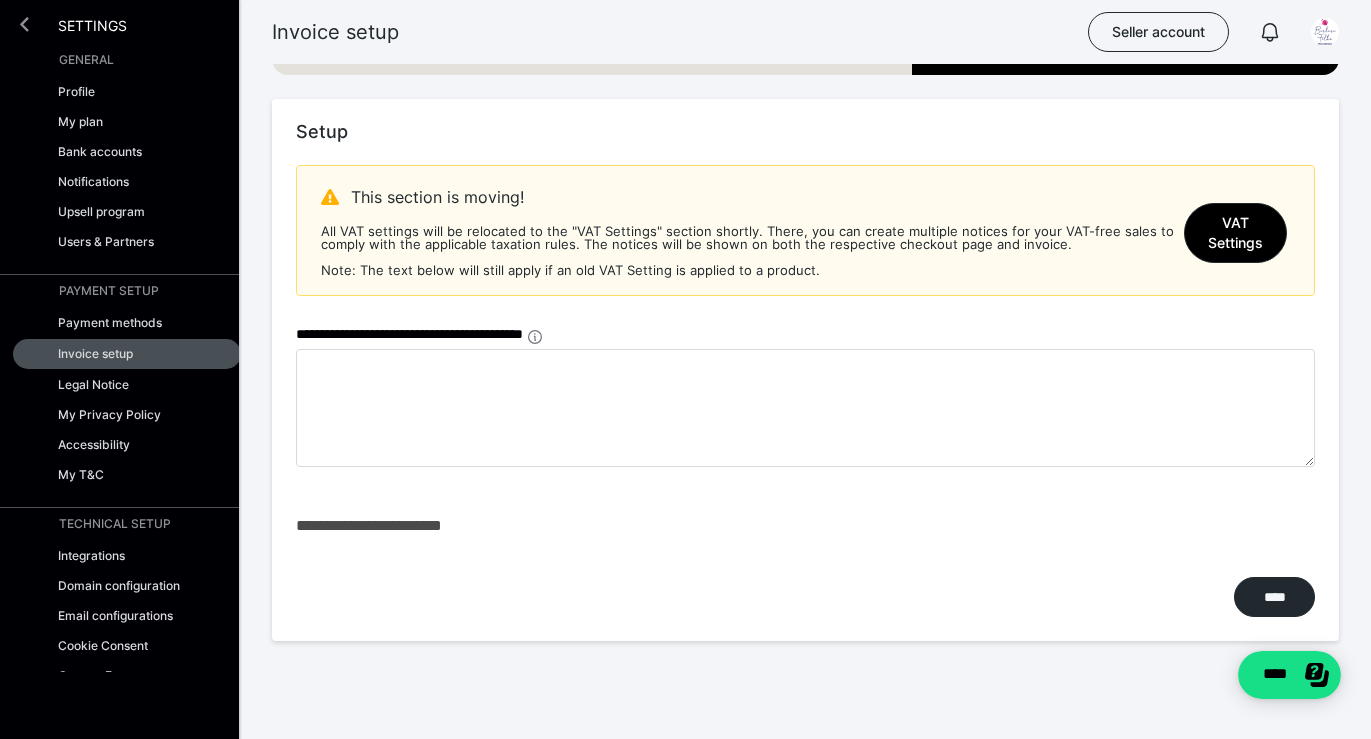 click at bounding box center [24, 24] 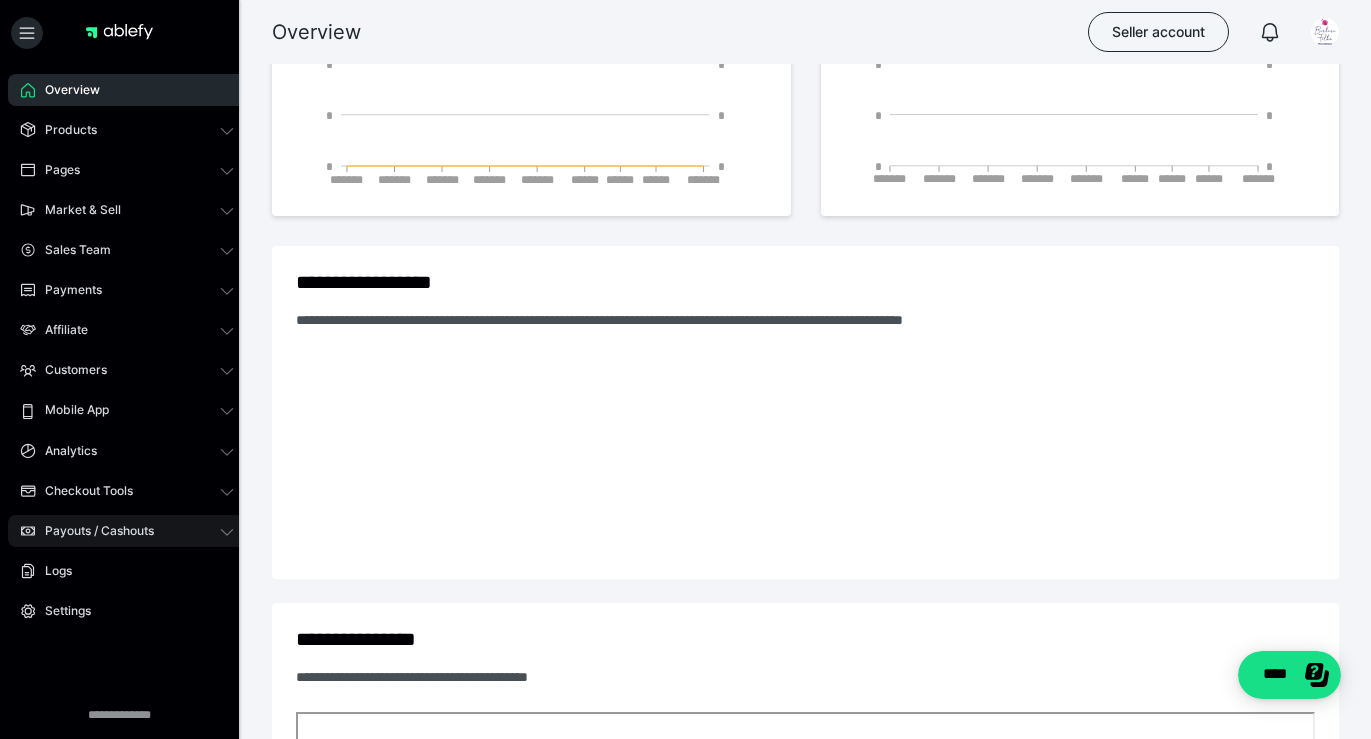 click on "Payouts / Cashouts" at bounding box center [92, 531] 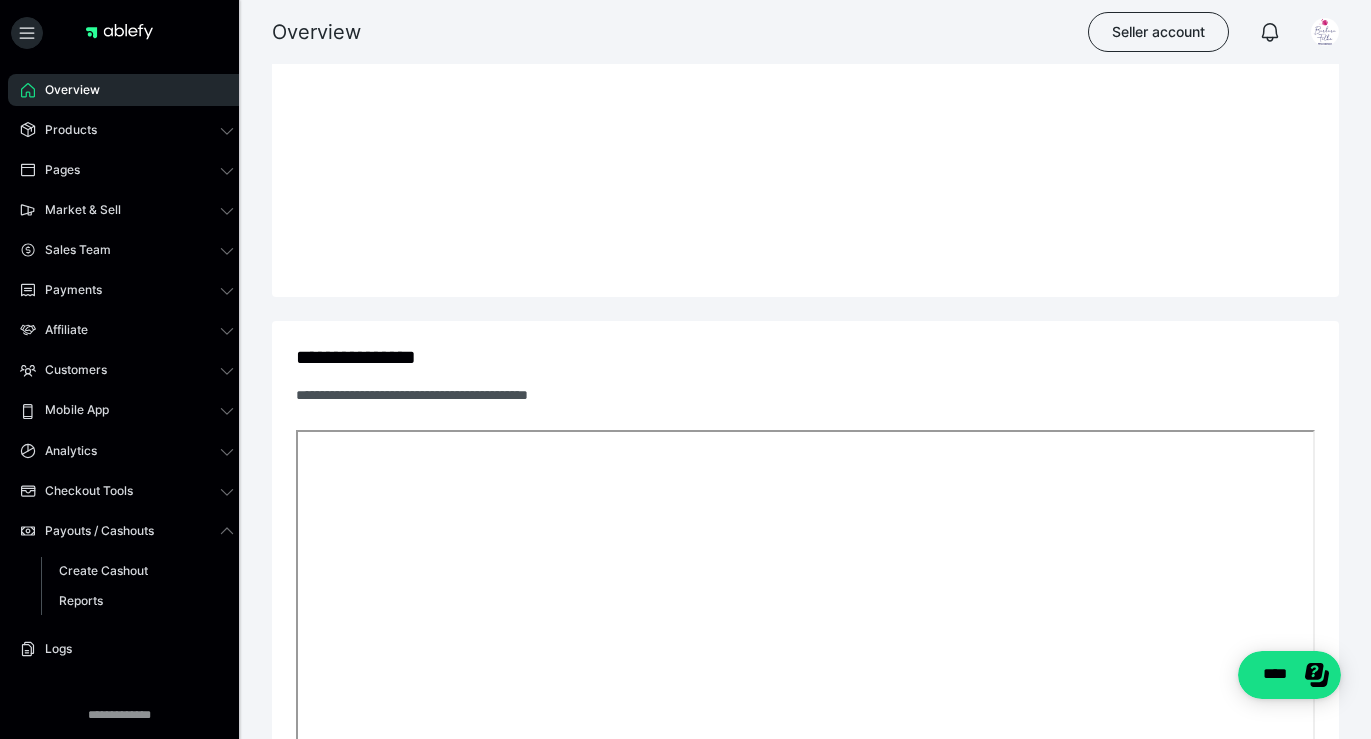 scroll, scrollTop: 704, scrollLeft: 0, axis: vertical 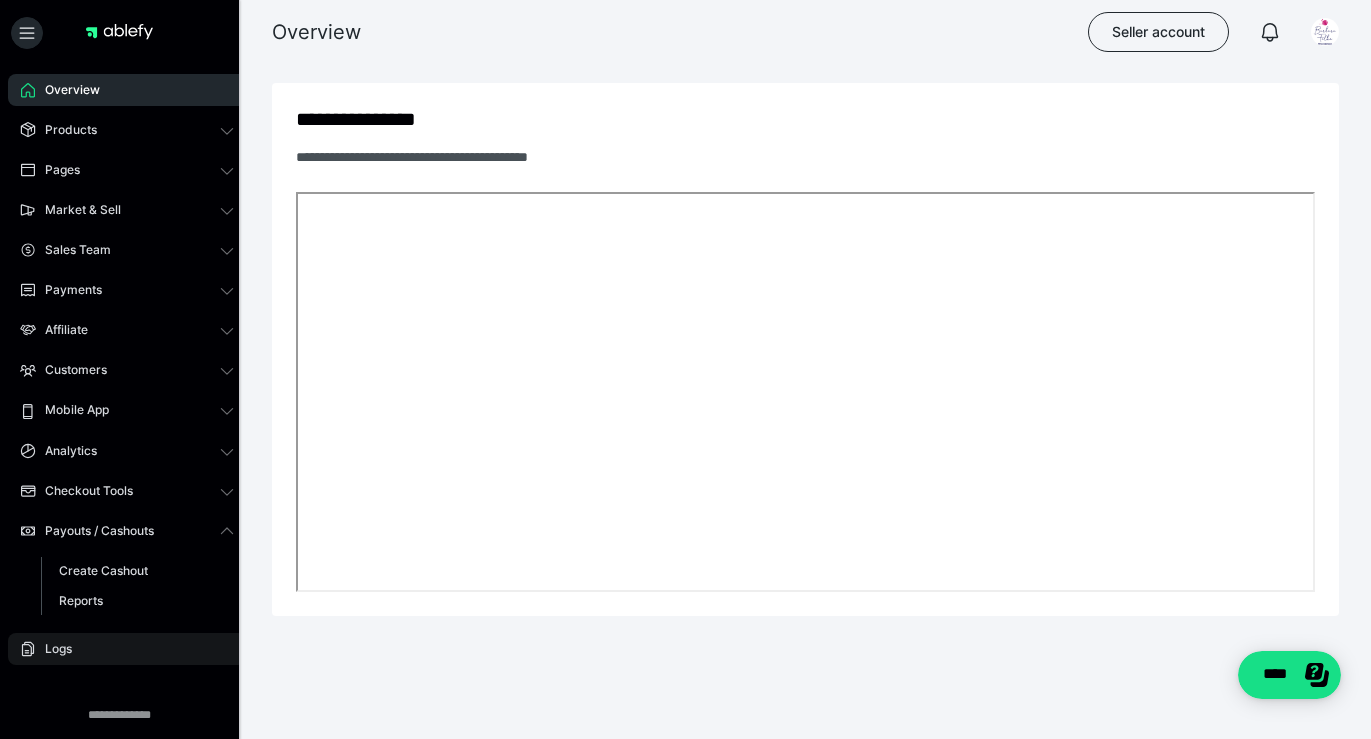 click on "Logs" at bounding box center [51, 649] 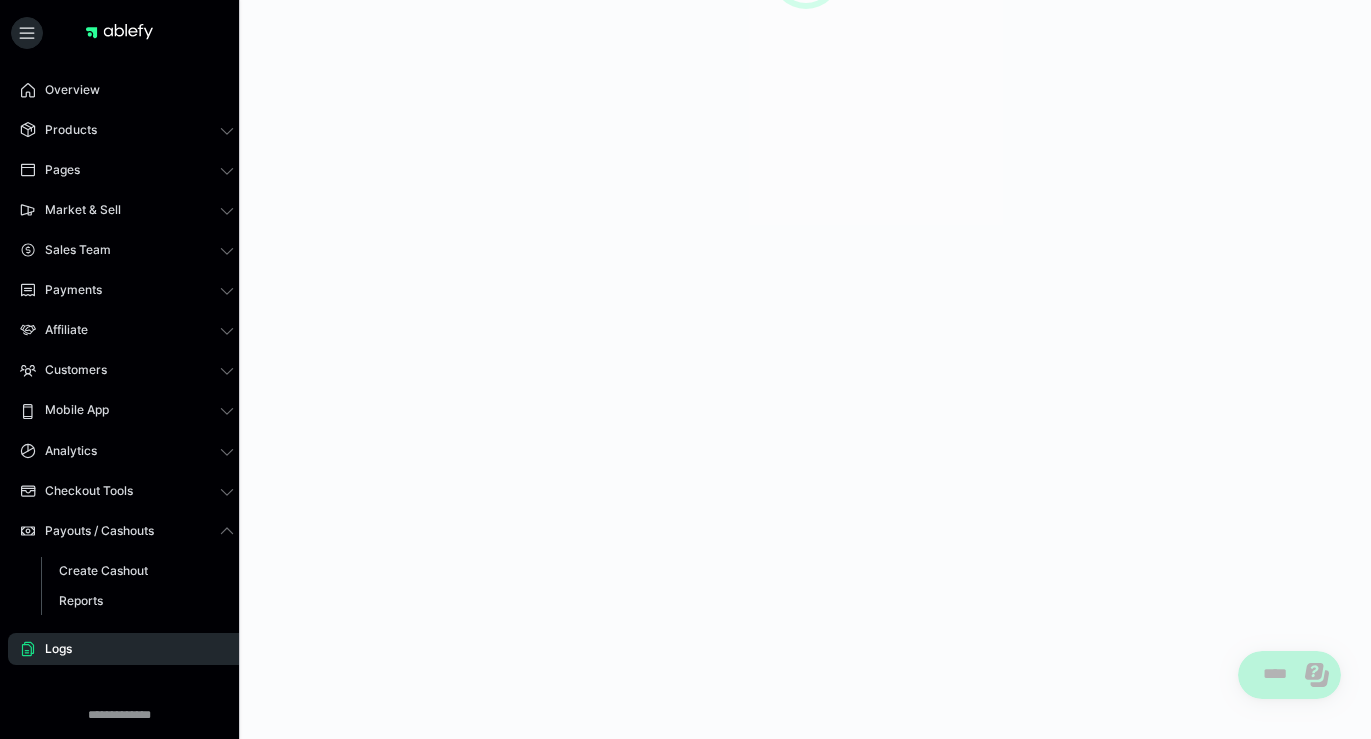 scroll, scrollTop: 0, scrollLeft: 0, axis: both 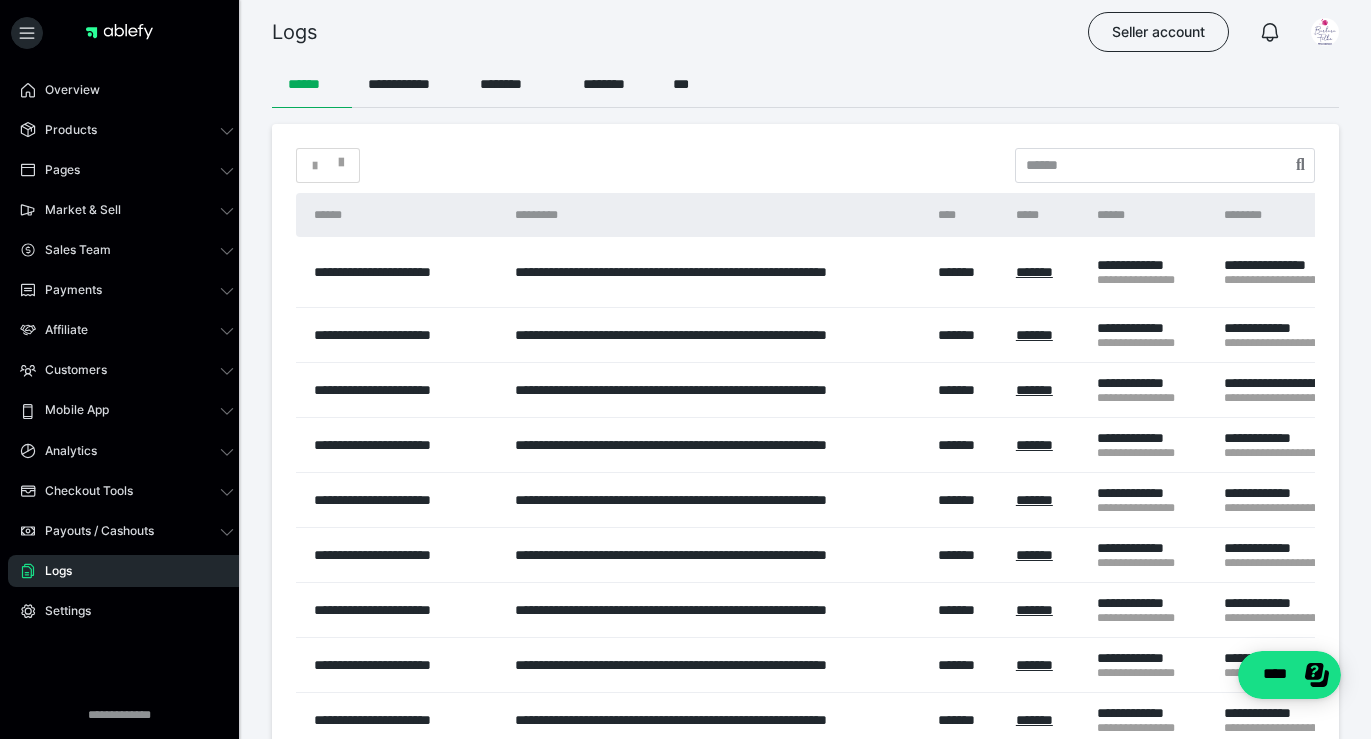 click on "**********" at bounding box center [400, 720] 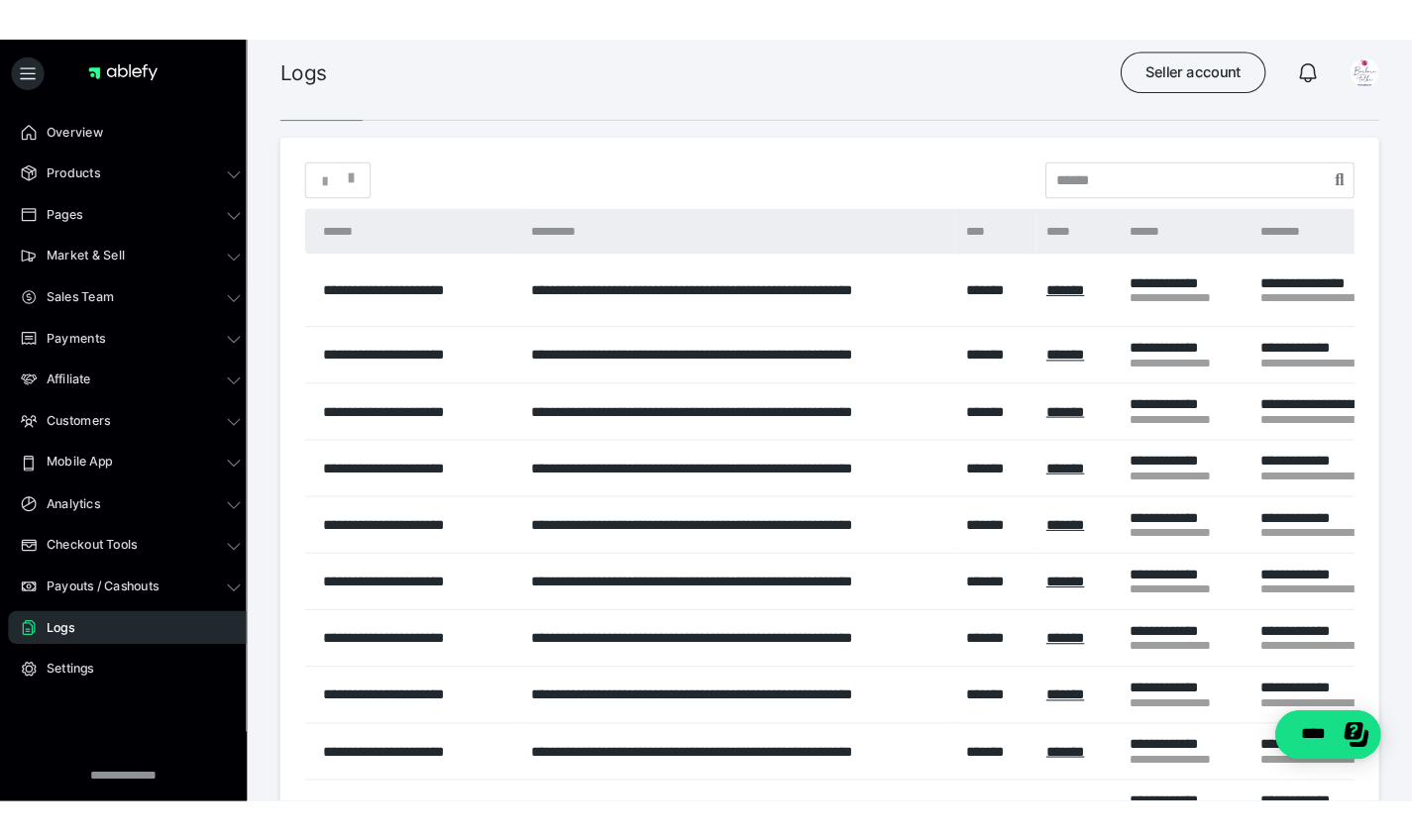 scroll, scrollTop: 90, scrollLeft: 0, axis: vertical 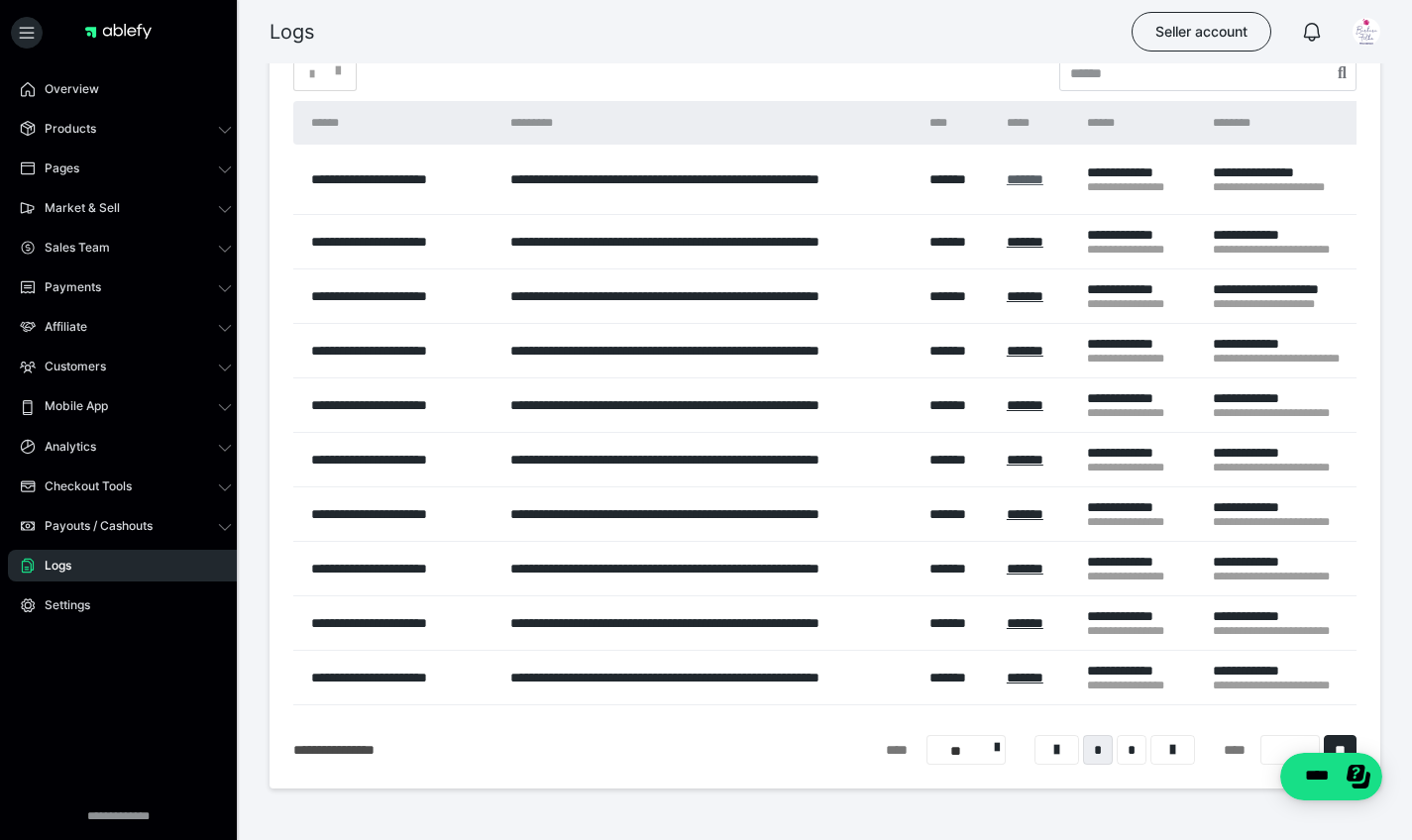 click on "*******" at bounding box center (1025, 179) 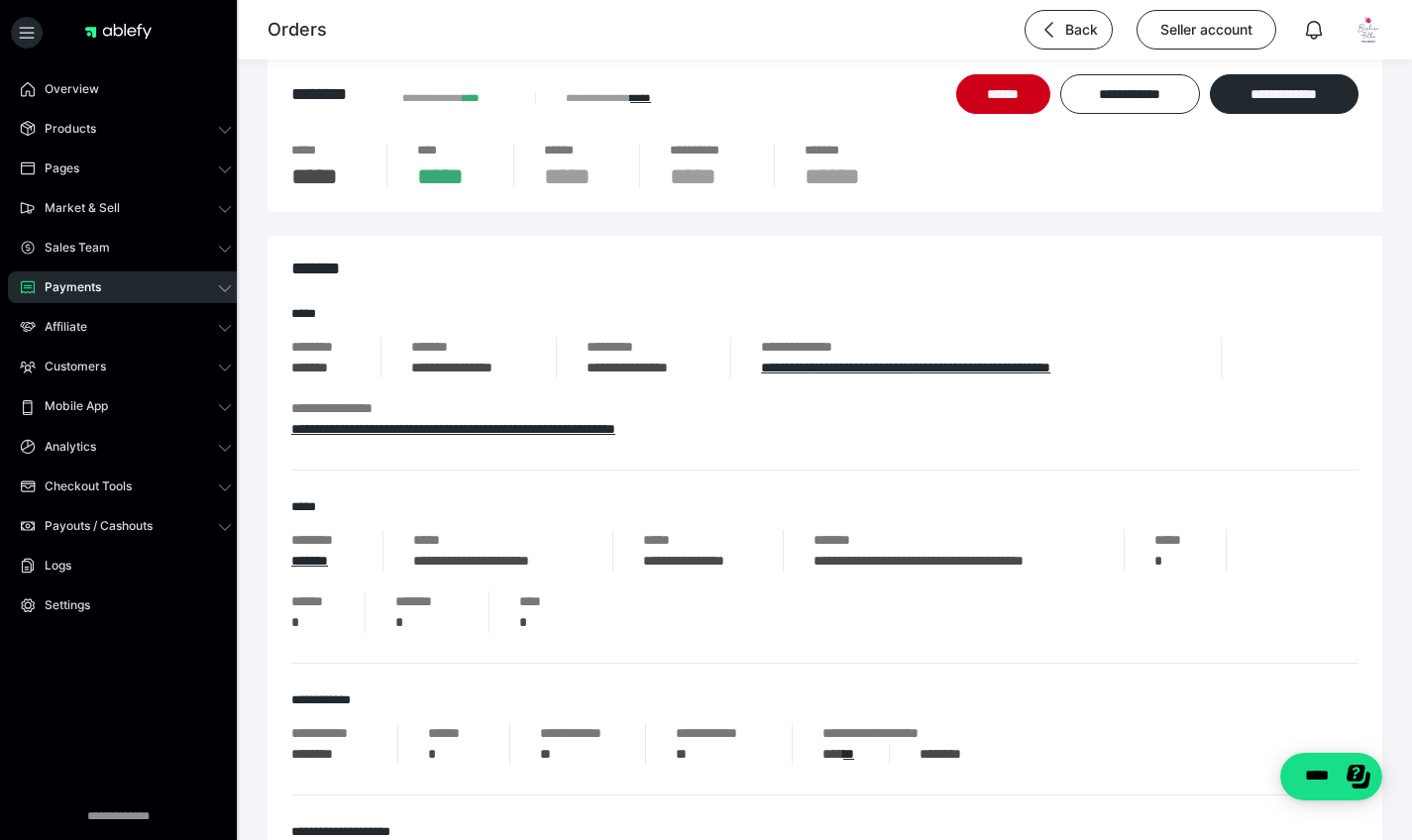 scroll, scrollTop: 0, scrollLeft: 0, axis: both 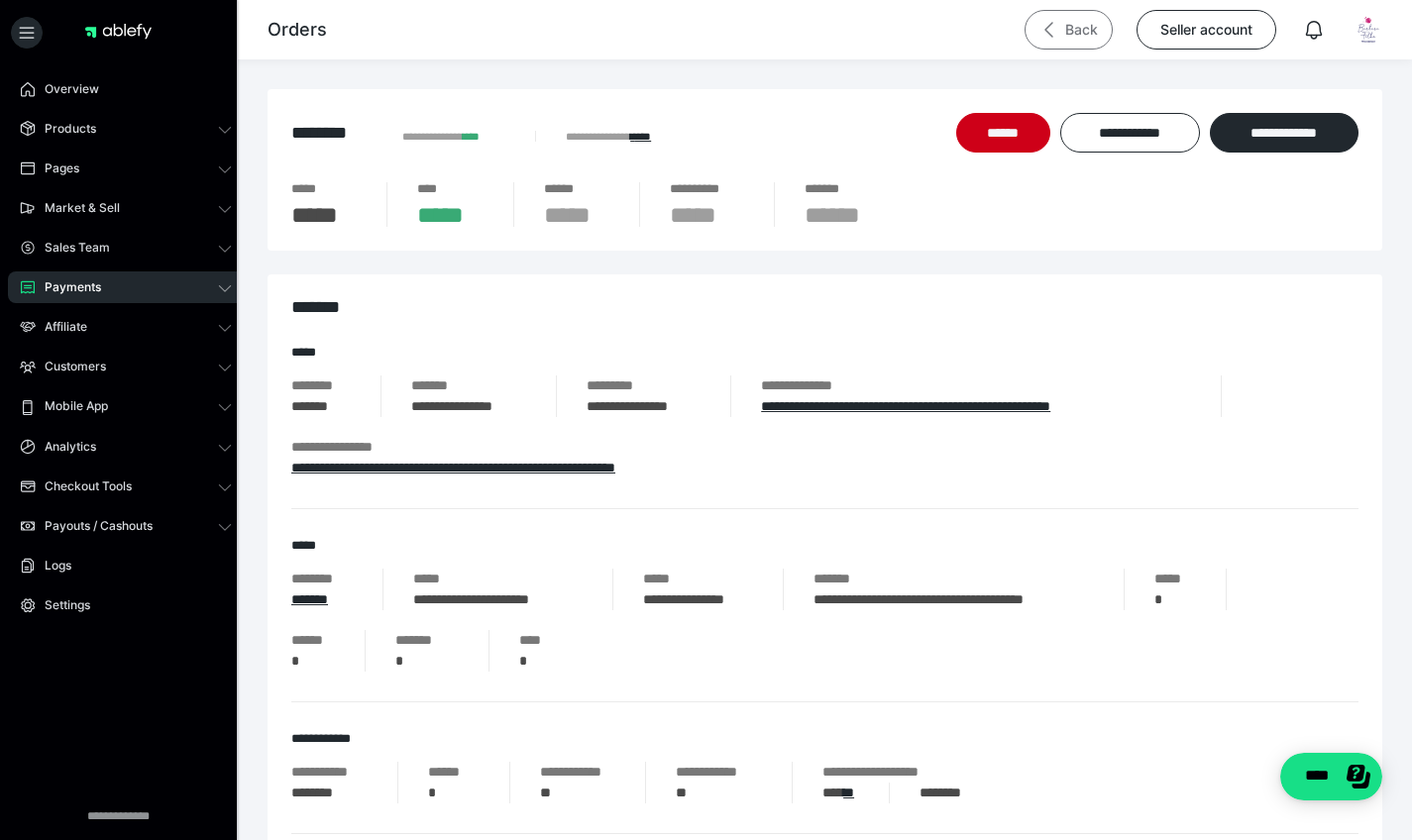 click 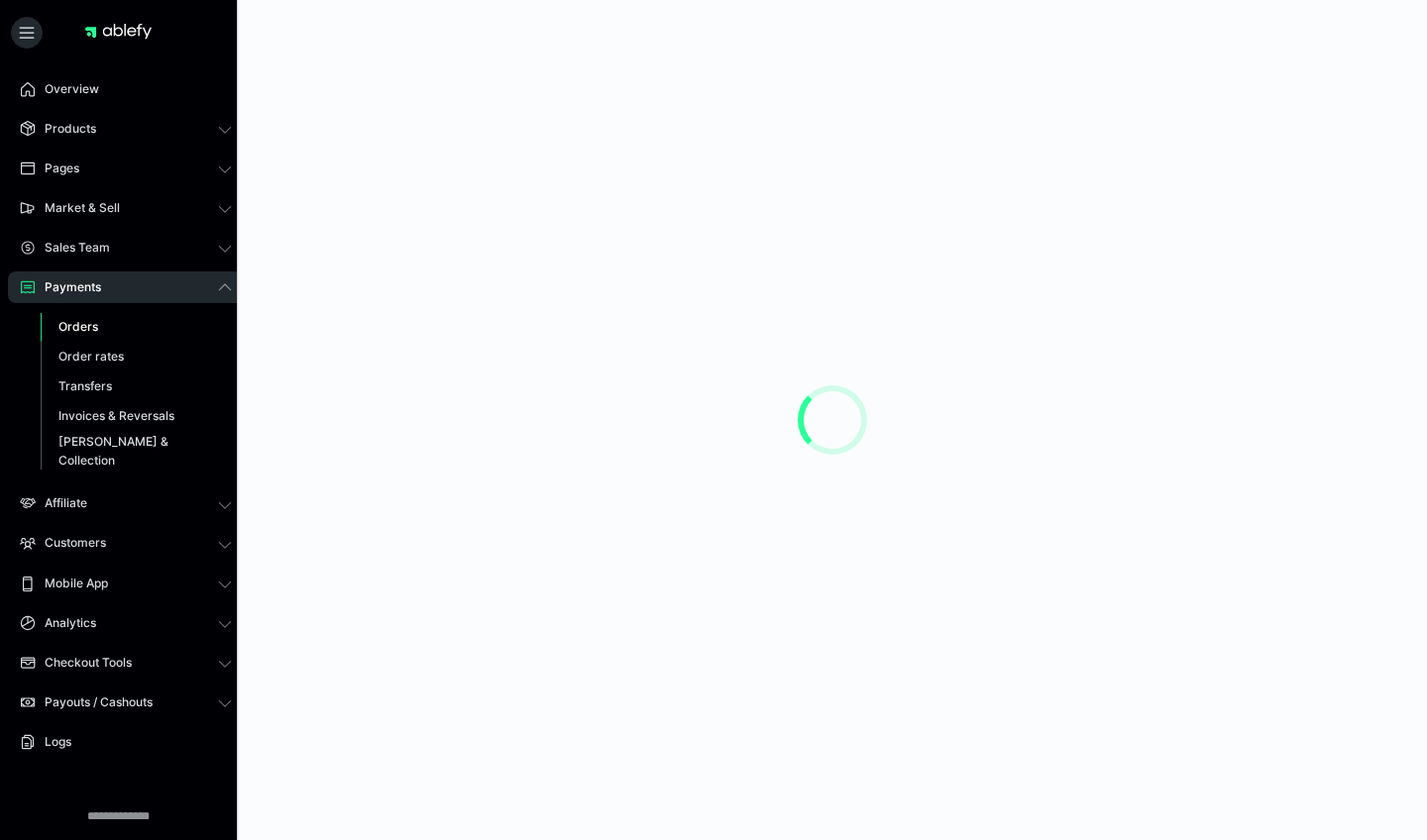 scroll, scrollTop: 0, scrollLeft: 0, axis: both 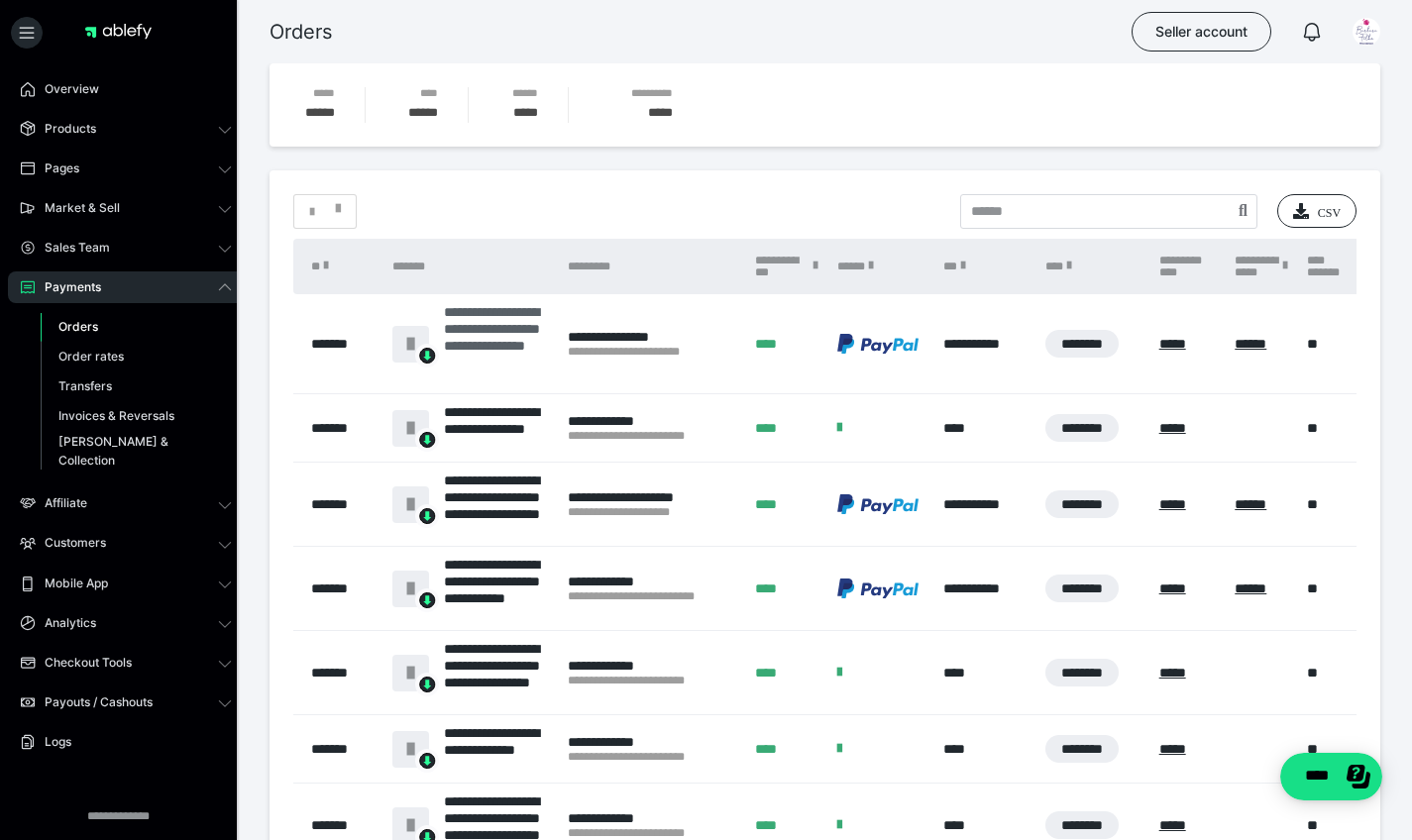 click at bounding box center [410, 344] 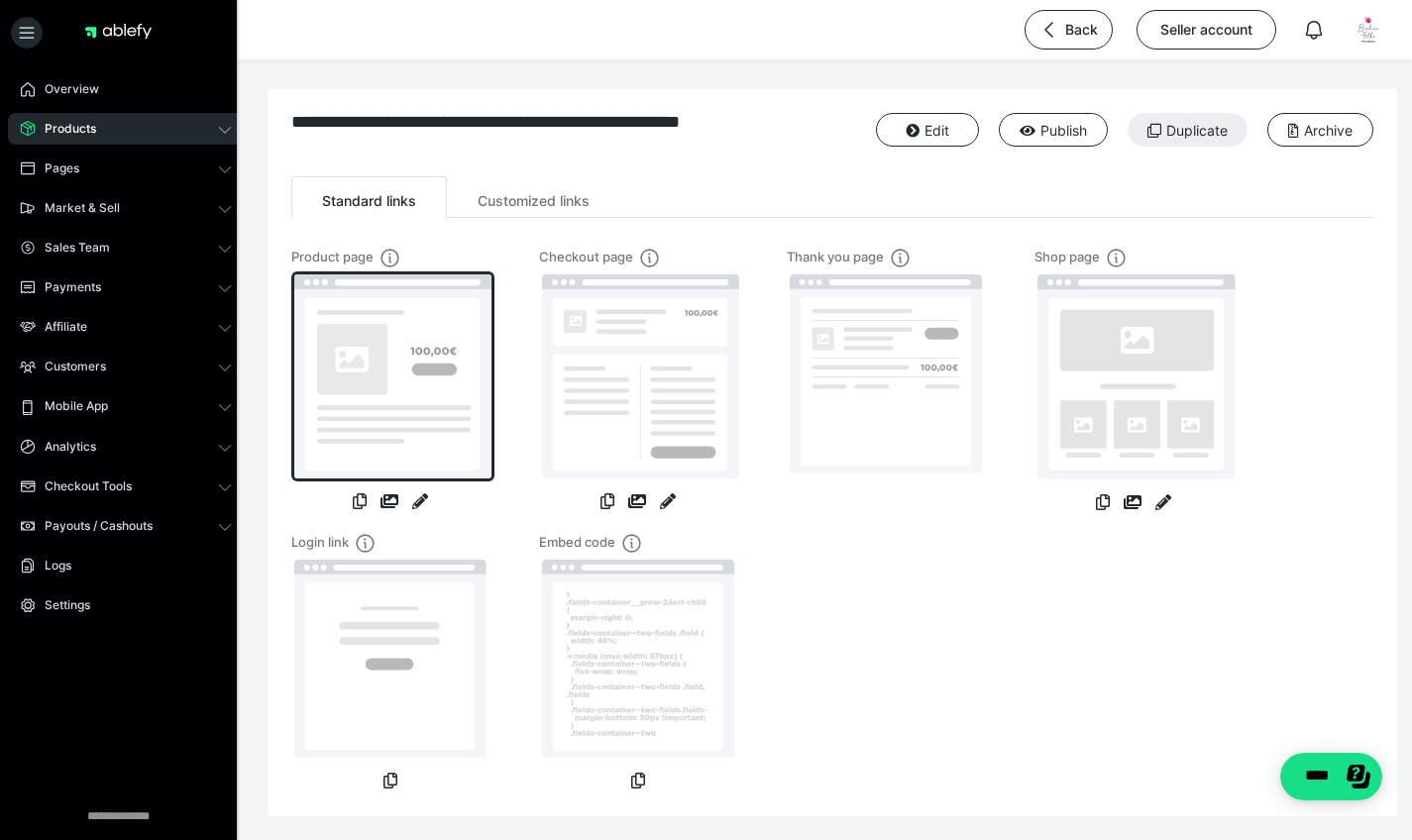 scroll, scrollTop: 0, scrollLeft: 0, axis: both 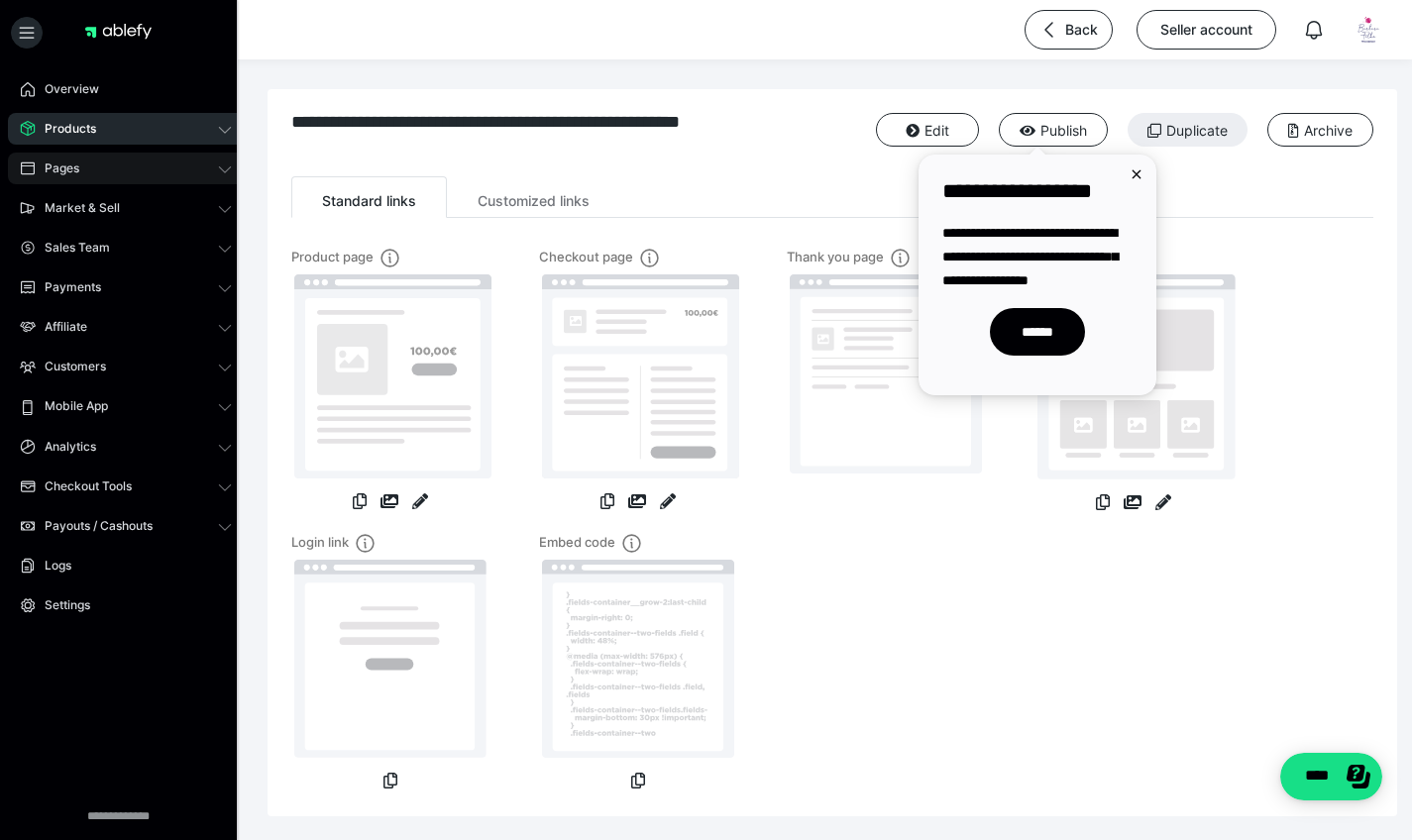 click on "Pages" at bounding box center (126, 168) 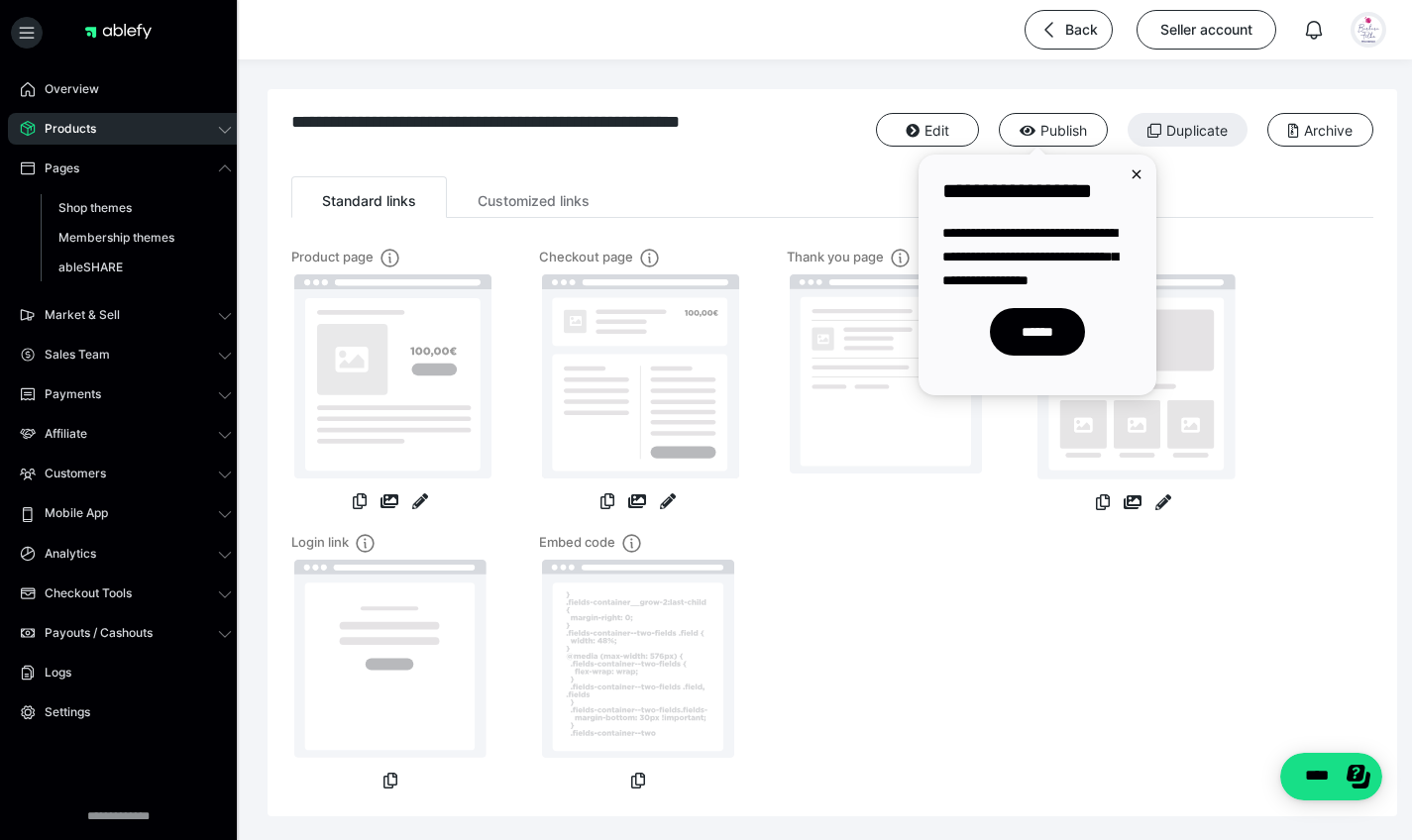 click at bounding box center (1368, 30) 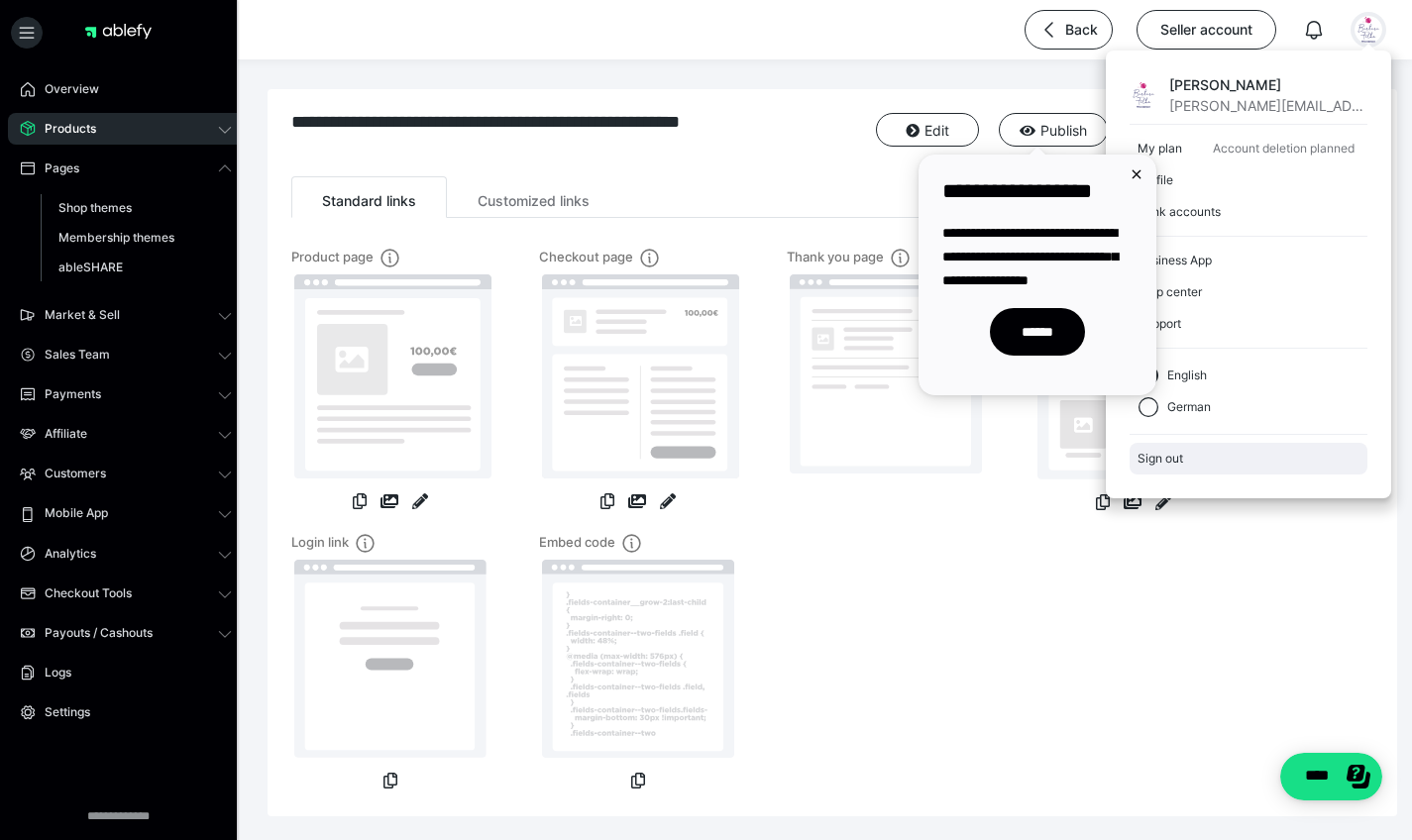 click on "Sign out" at bounding box center [1249, 459] 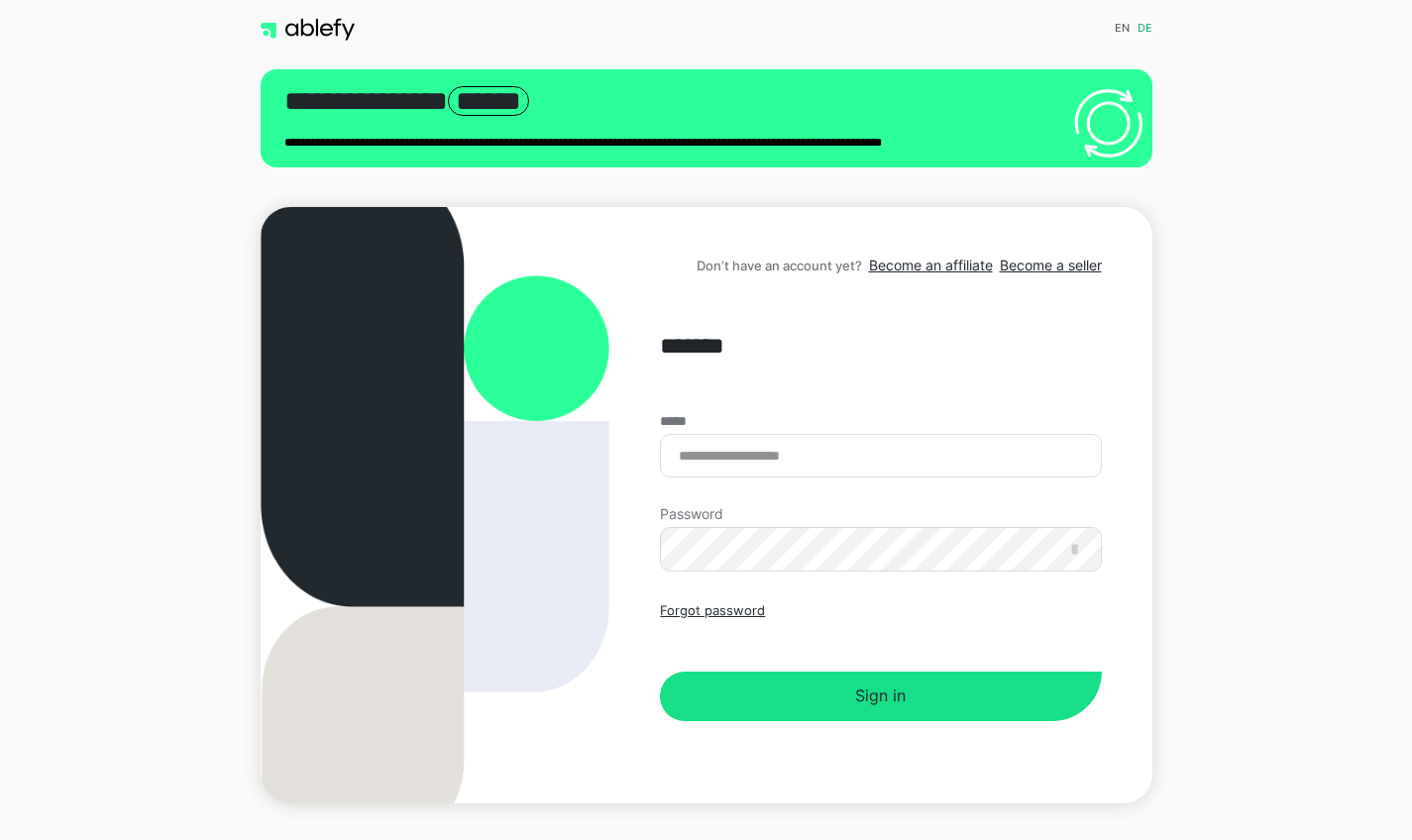 scroll, scrollTop: 0, scrollLeft: 0, axis: both 